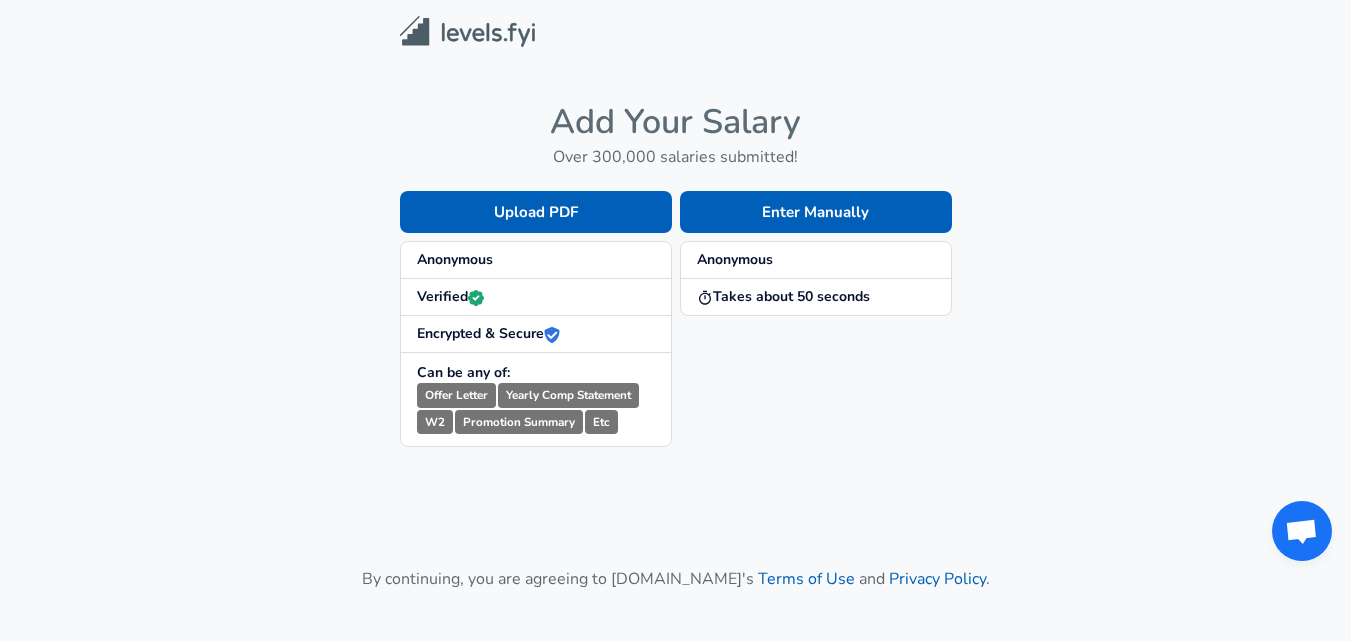 scroll, scrollTop: 0, scrollLeft: 0, axis: both 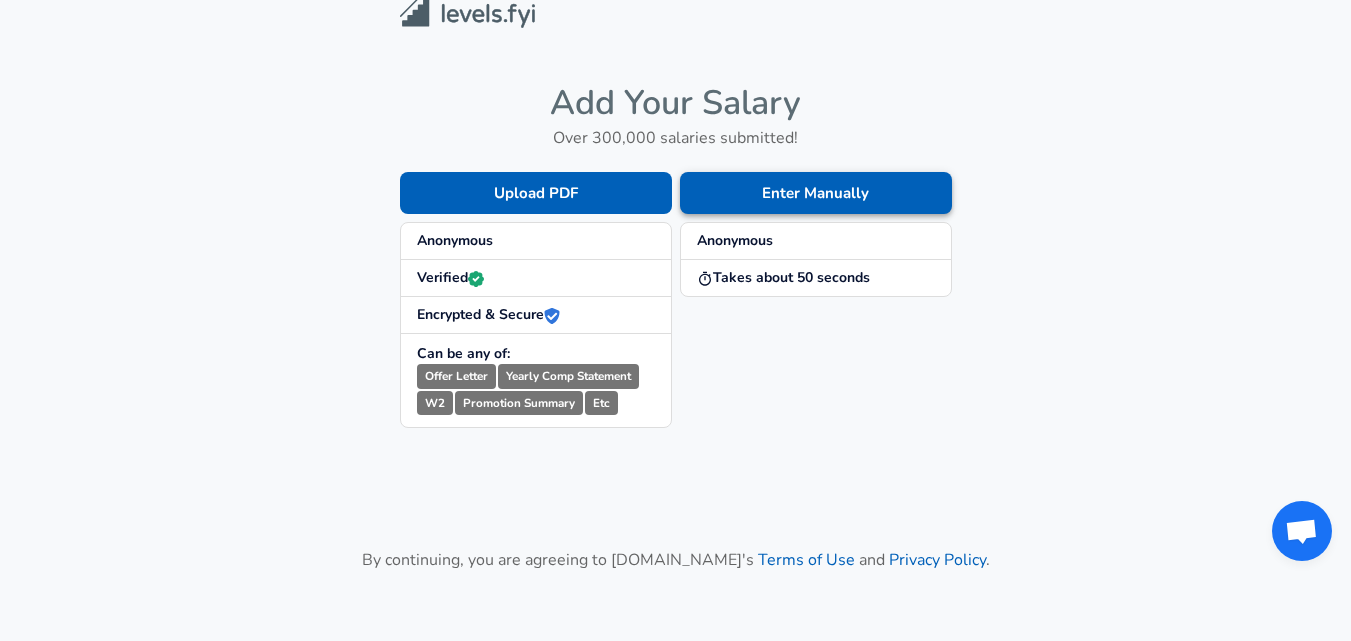 click on "Enter Manually" at bounding box center (816, 193) 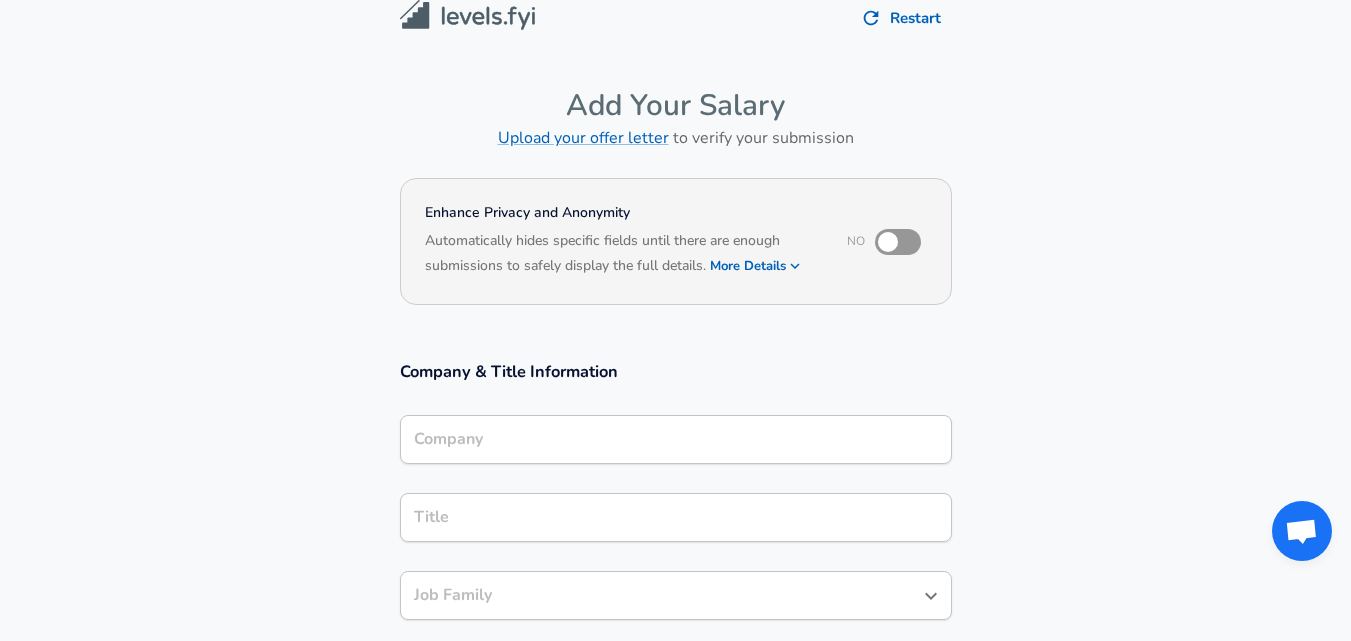 scroll, scrollTop: 22, scrollLeft: 0, axis: vertical 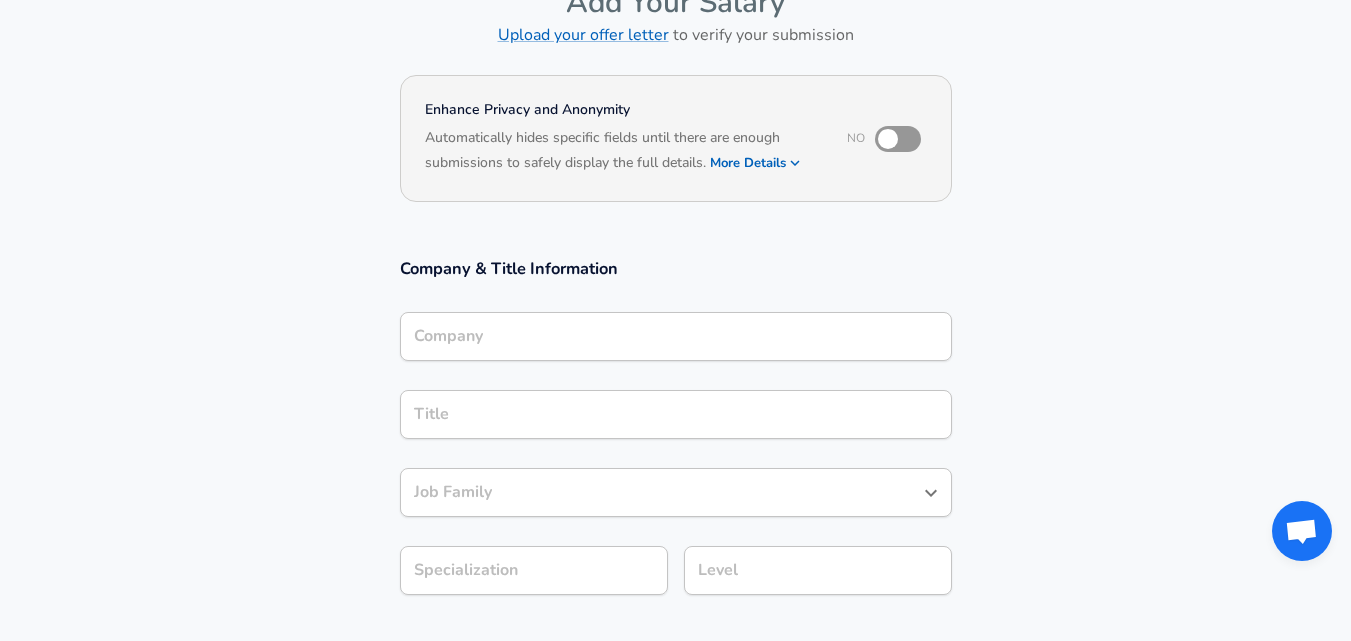 click on "Company" at bounding box center (676, 336) 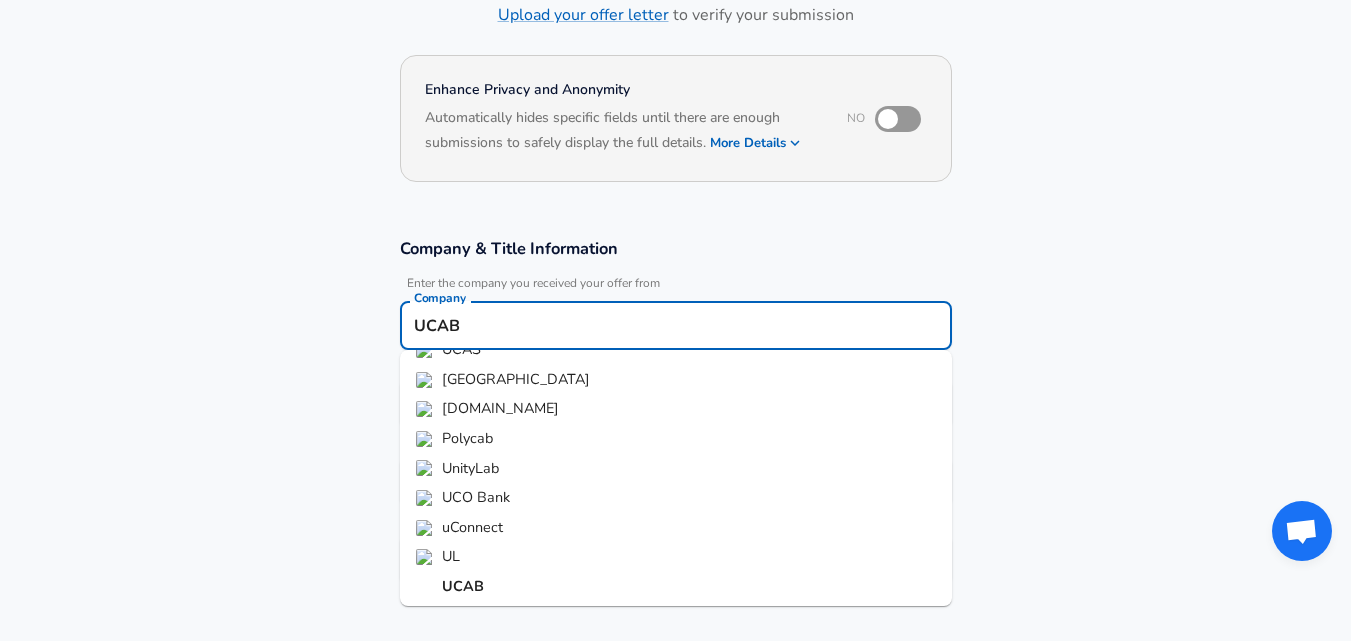 scroll, scrollTop: 86, scrollLeft: 0, axis: vertical 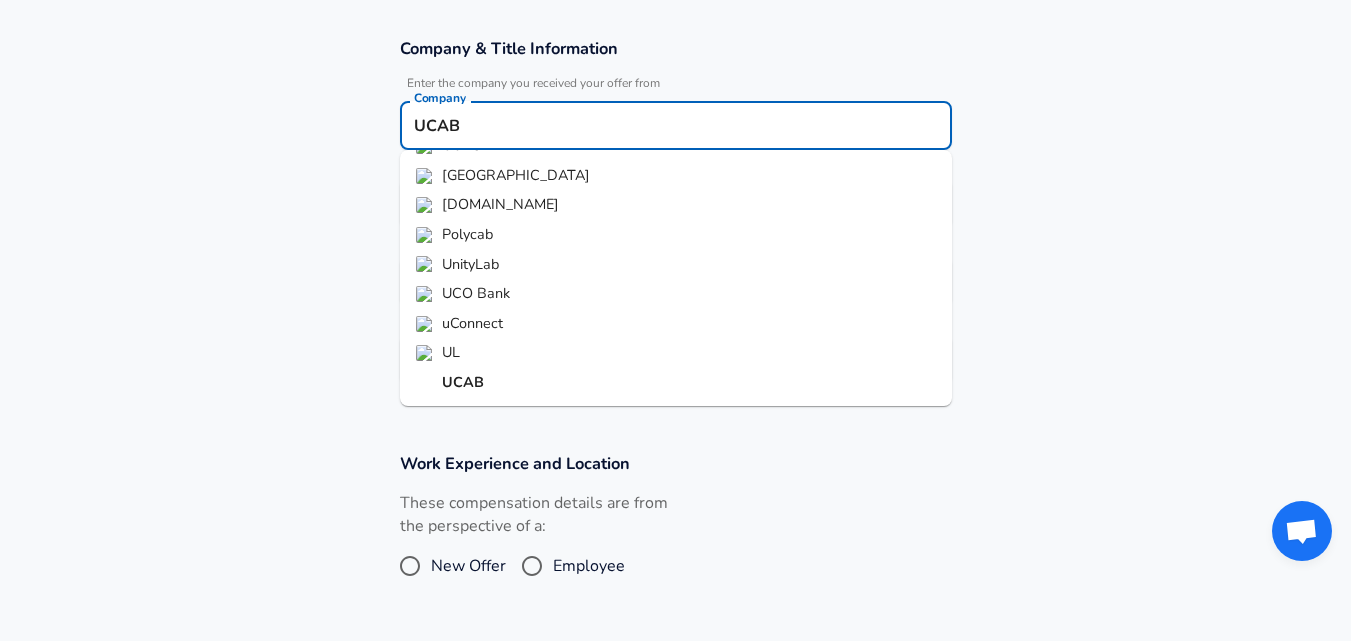 click on "UCAB" at bounding box center [676, 383] 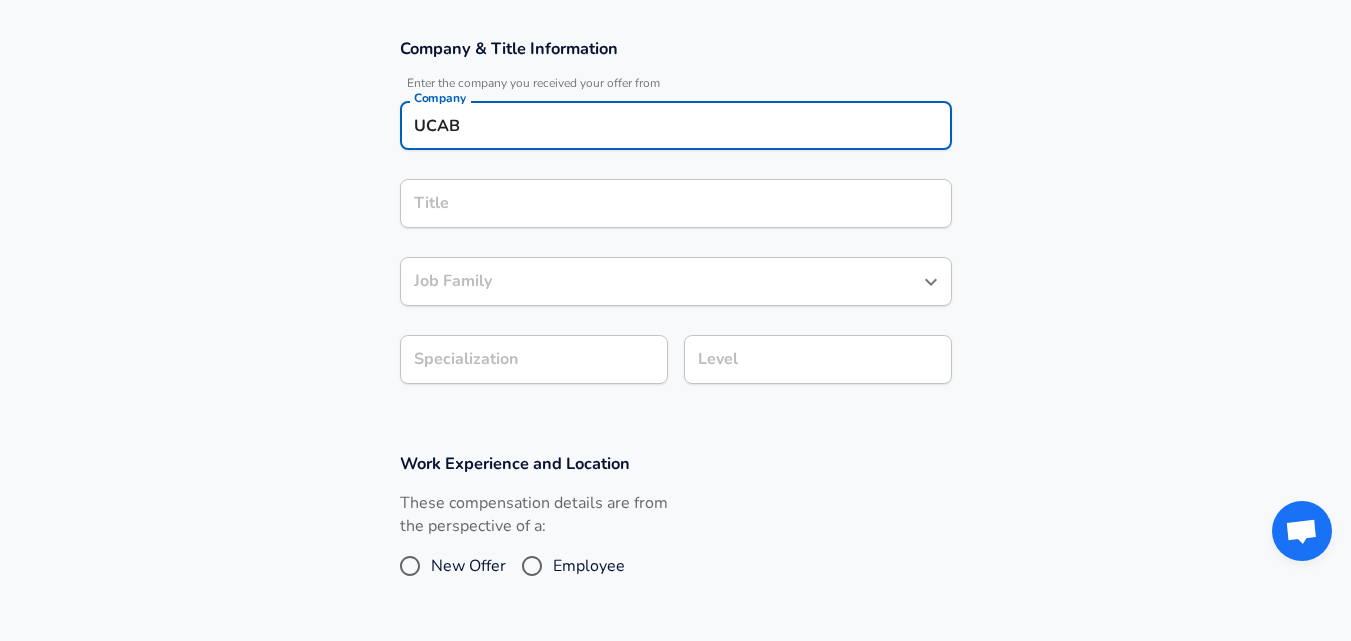 type on "UCAB" 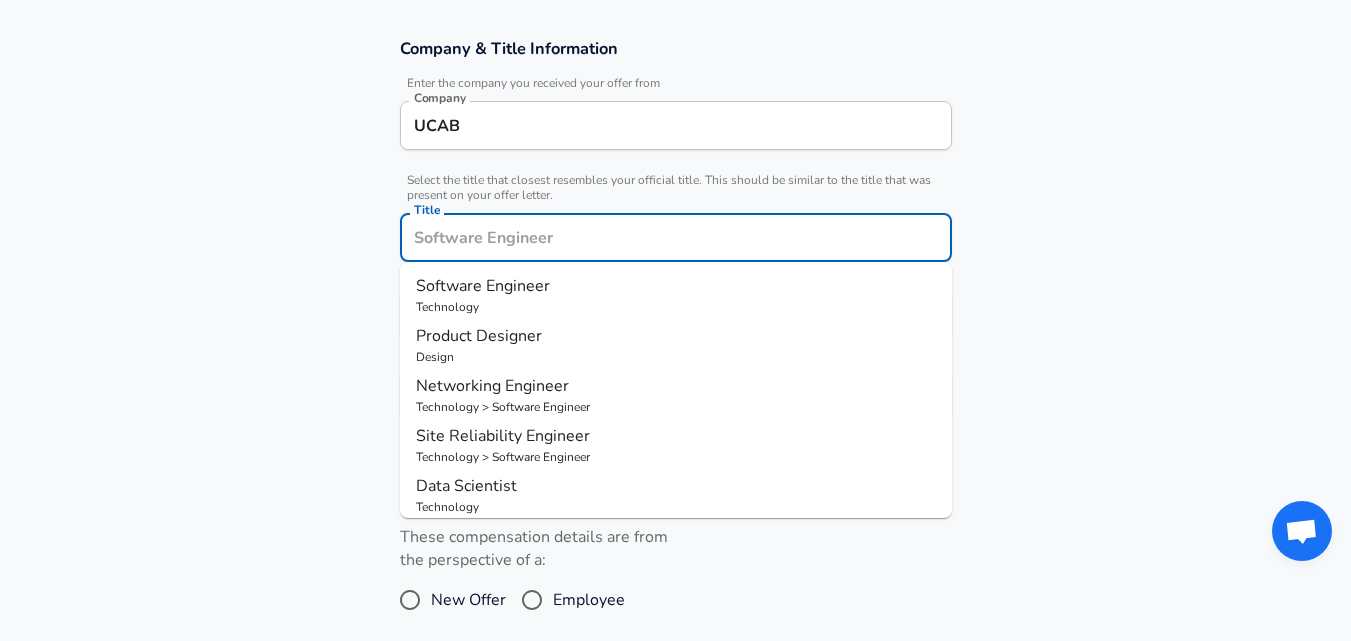 scroll, scrollTop: 382, scrollLeft: 0, axis: vertical 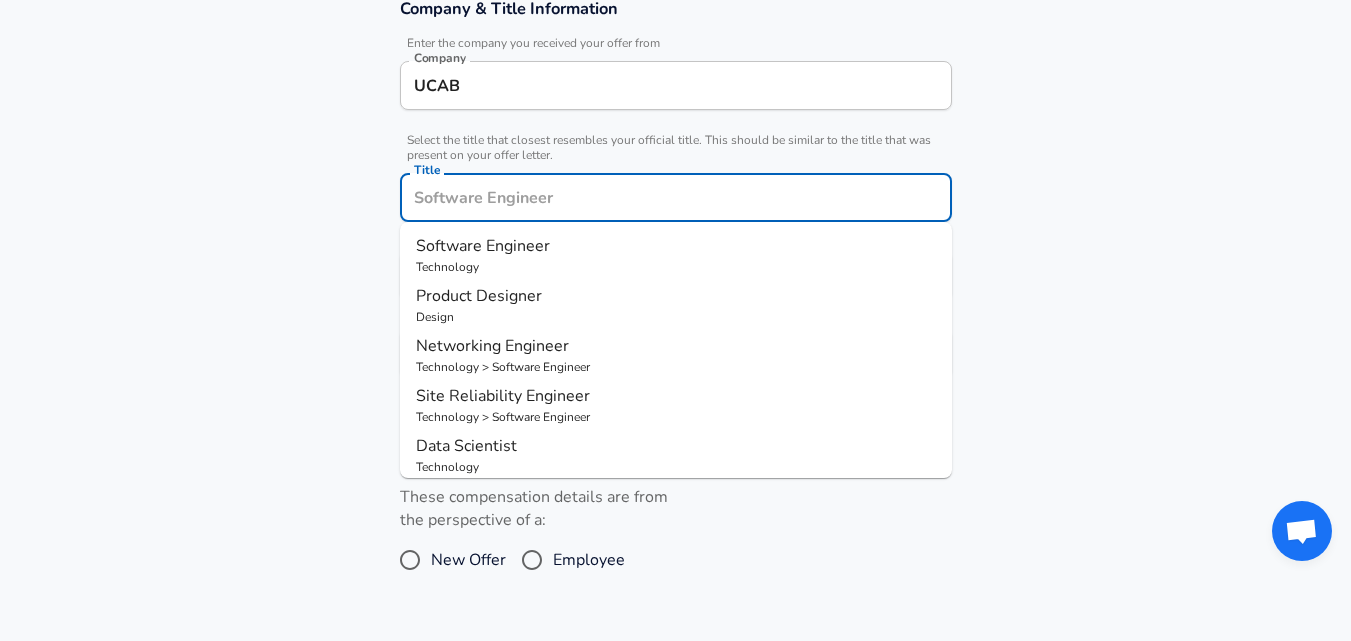 click on "Software Engineer" at bounding box center (676, 246) 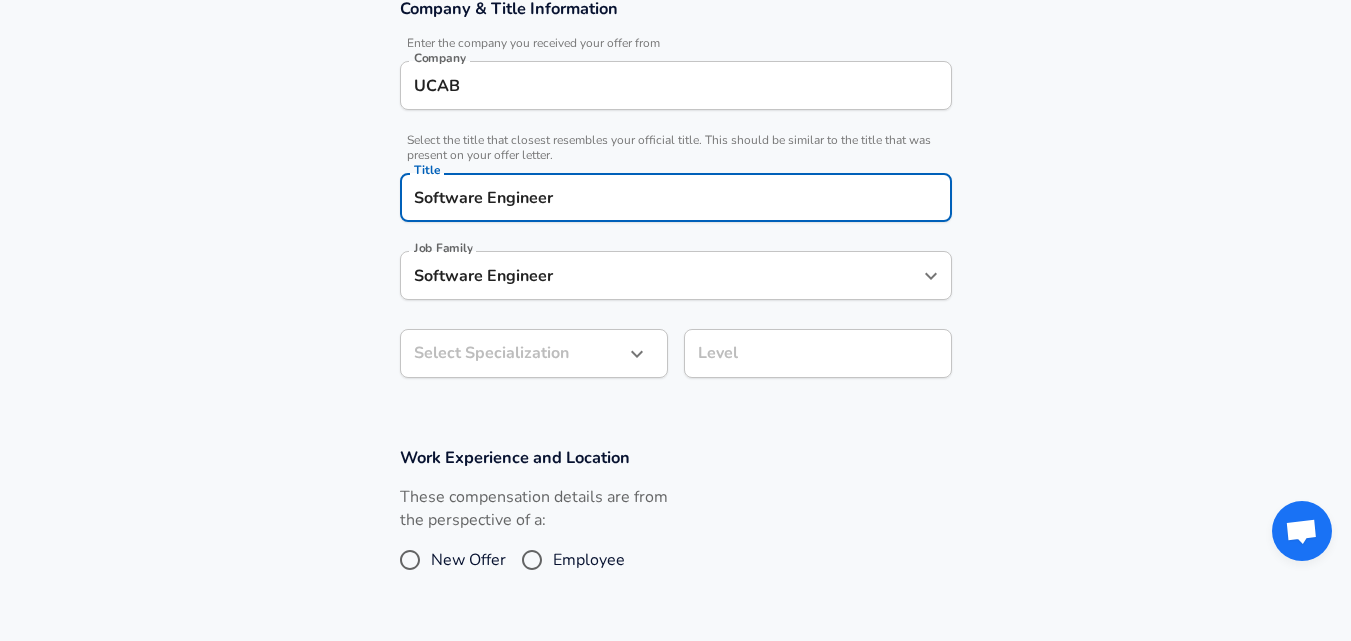 click on "Software Engineer" at bounding box center [661, 275] 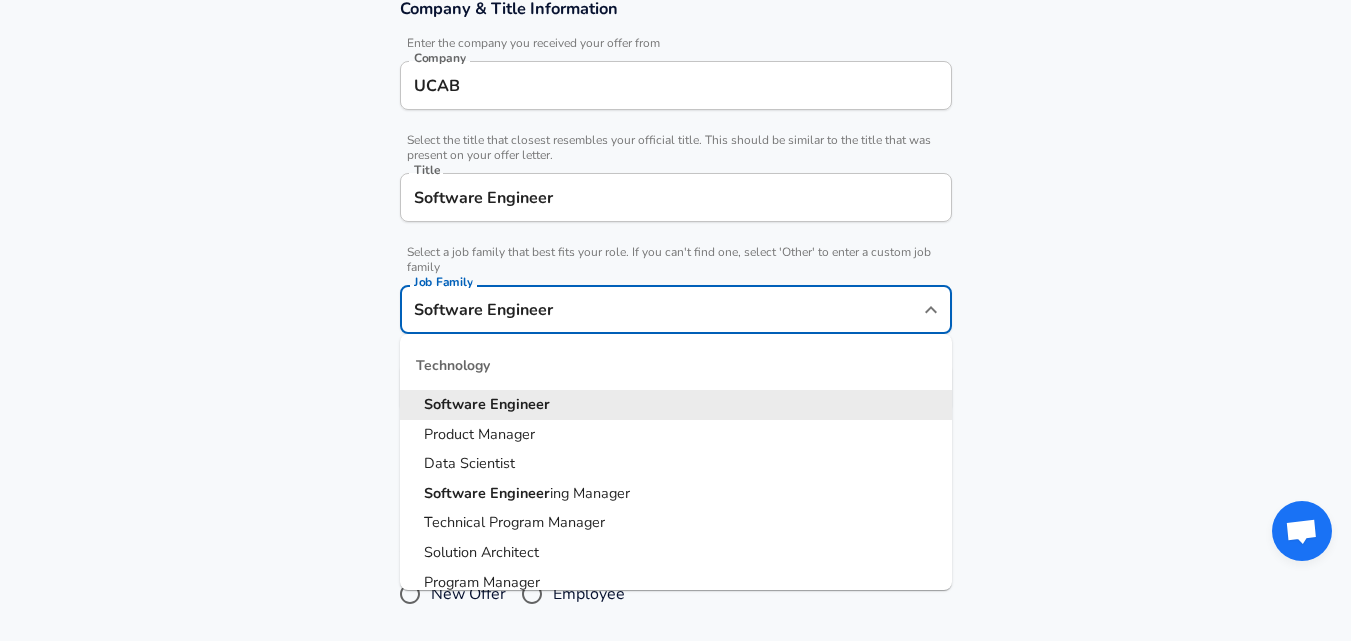 scroll, scrollTop: 422, scrollLeft: 0, axis: vertical 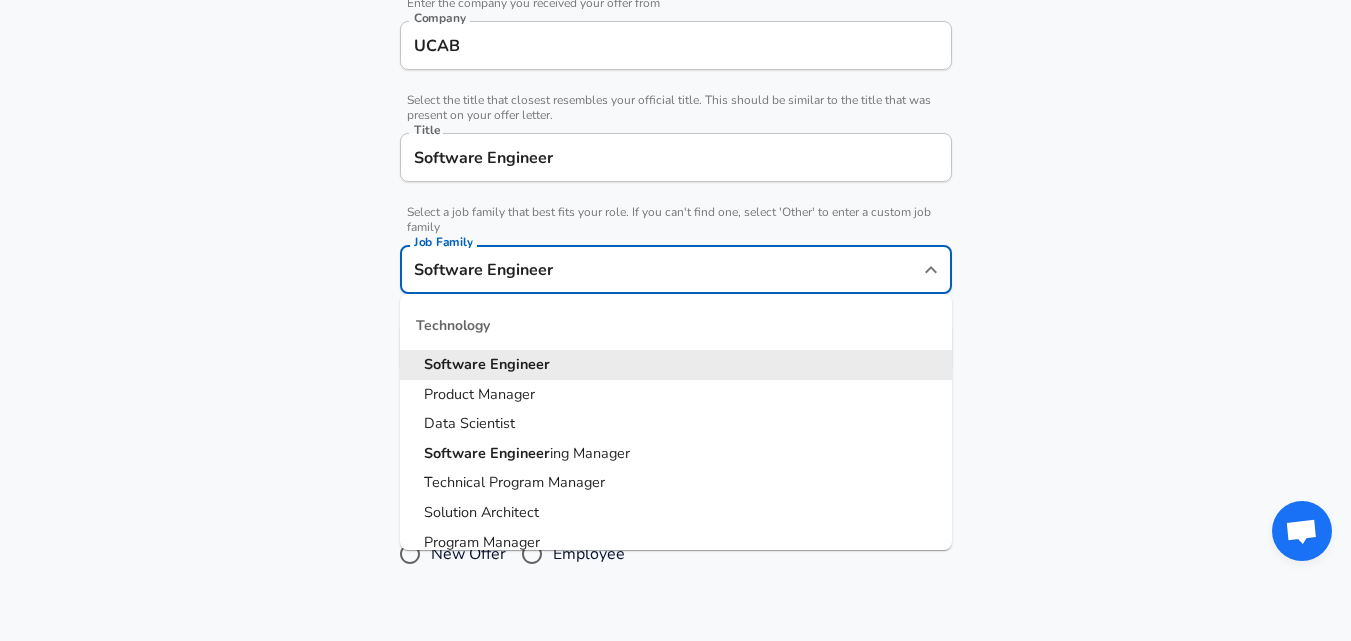 click on "Software Engineer" at bounding box center (661, 269) 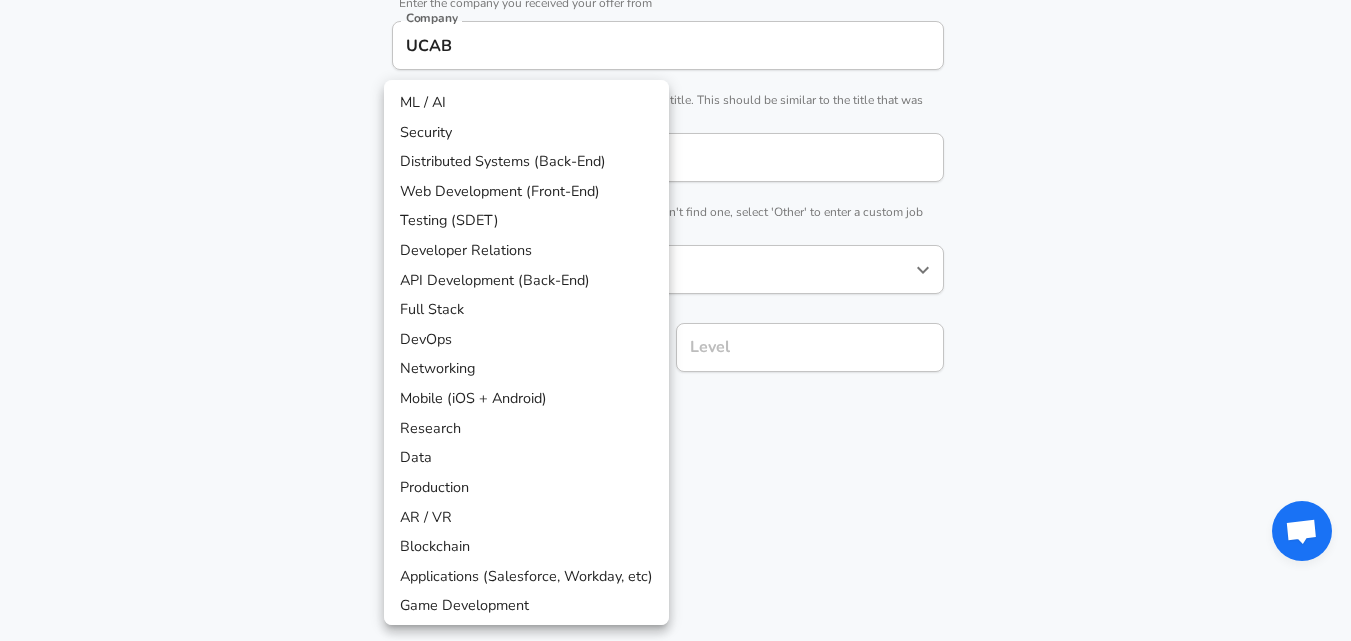 click on "Restart Add Your Salary Upload your offer letter   to verify your submission Enhance Privacy and Anonymity No Automatically hides specific fields until there are enough submissions to safely display the full details.   More Details Based on your submission and the data points that we have already collected, we will automatically hide and anonymize specific fields if there aren't enough data points to remain sufficiently anonymous. Company & Title Information   Enter the company you received your offer from Company UCAB Company   Select the title that closest resembles your official title. This should be similar to the title that was present on your offer letter. Title Software Engineer Title   Select a job family that best fits your role. If you can't find one, select 'Other' to enter a custom job family Job Family Software Engineer Job Family   Select a Specialization that best fits your role. If you can't find one, select 'Other' to enter a custom specialization Select Specialization ​ Level Level     and" at bounding box center [675, -102] 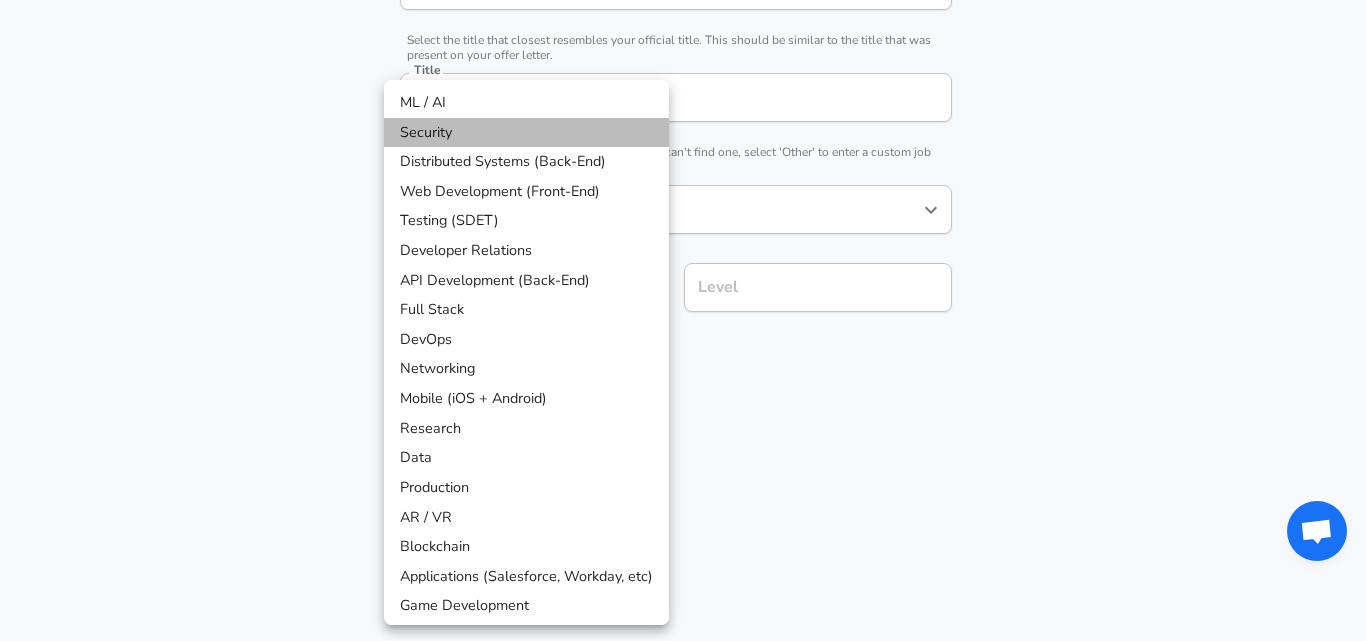 click on "Security" at bounding box center [526, 133] 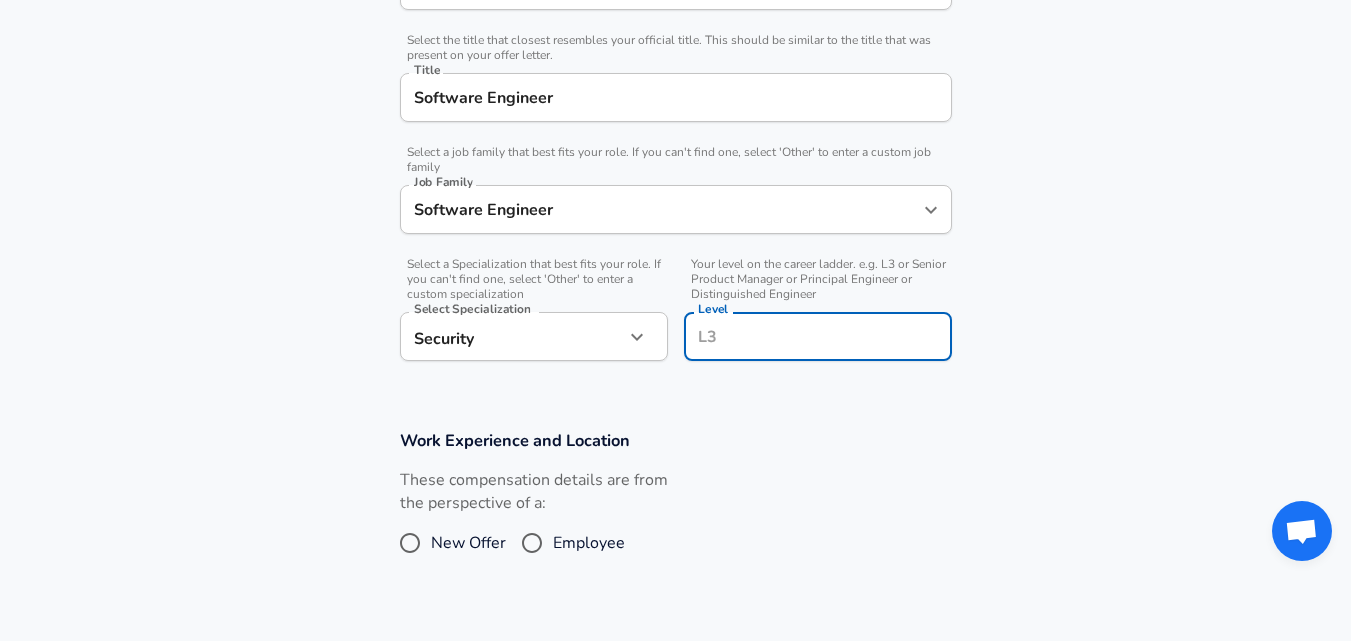 click on "Level" at bounding box center [818, 336] 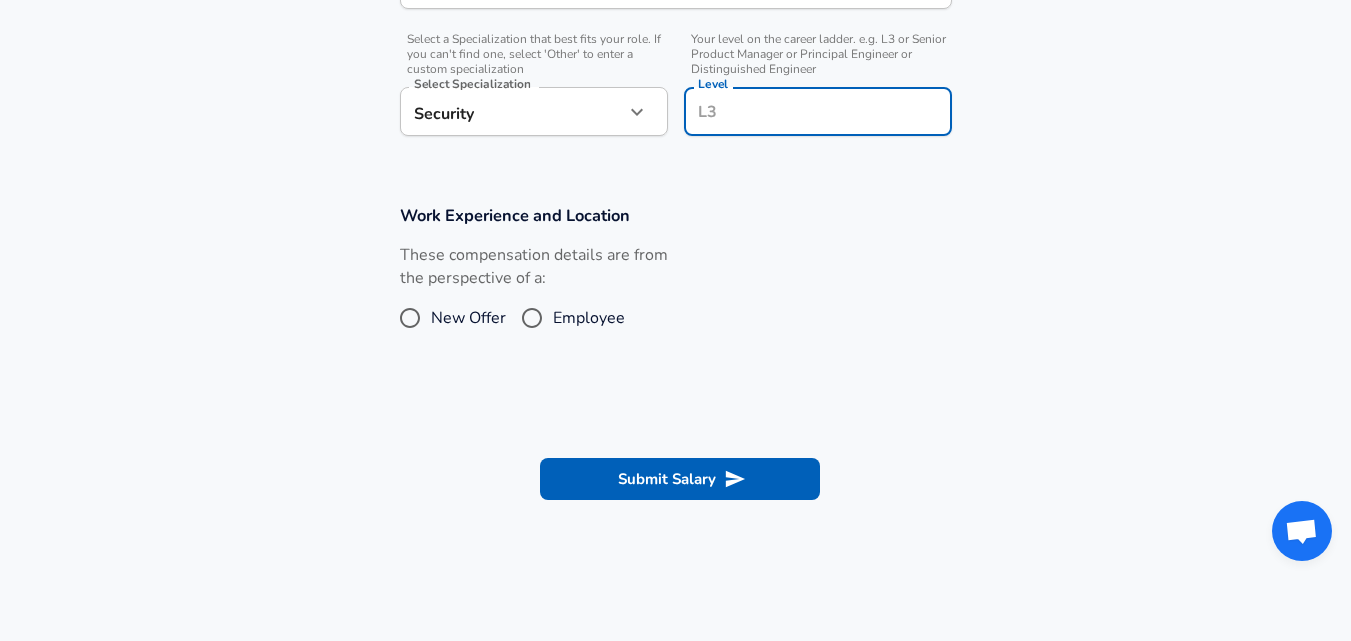 scroll, scrollTop: 722, scrollLeft: 0, axis: vertical 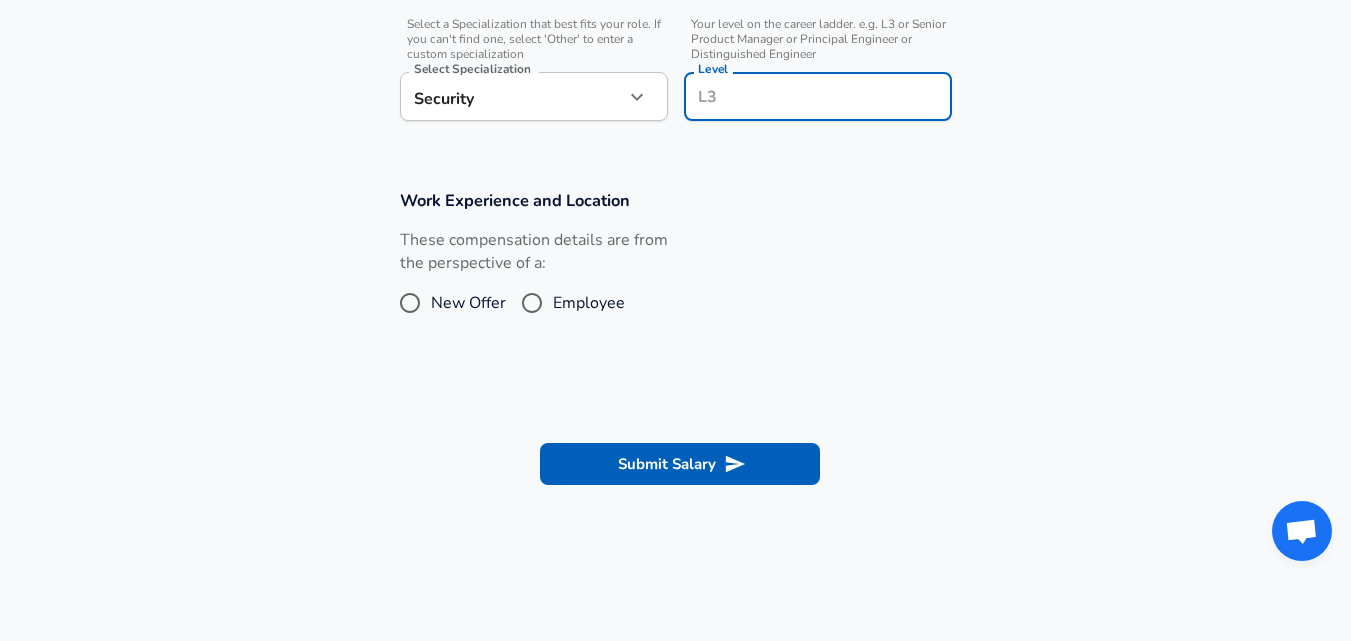 click on "Employee" at bounding box center (532, 303) 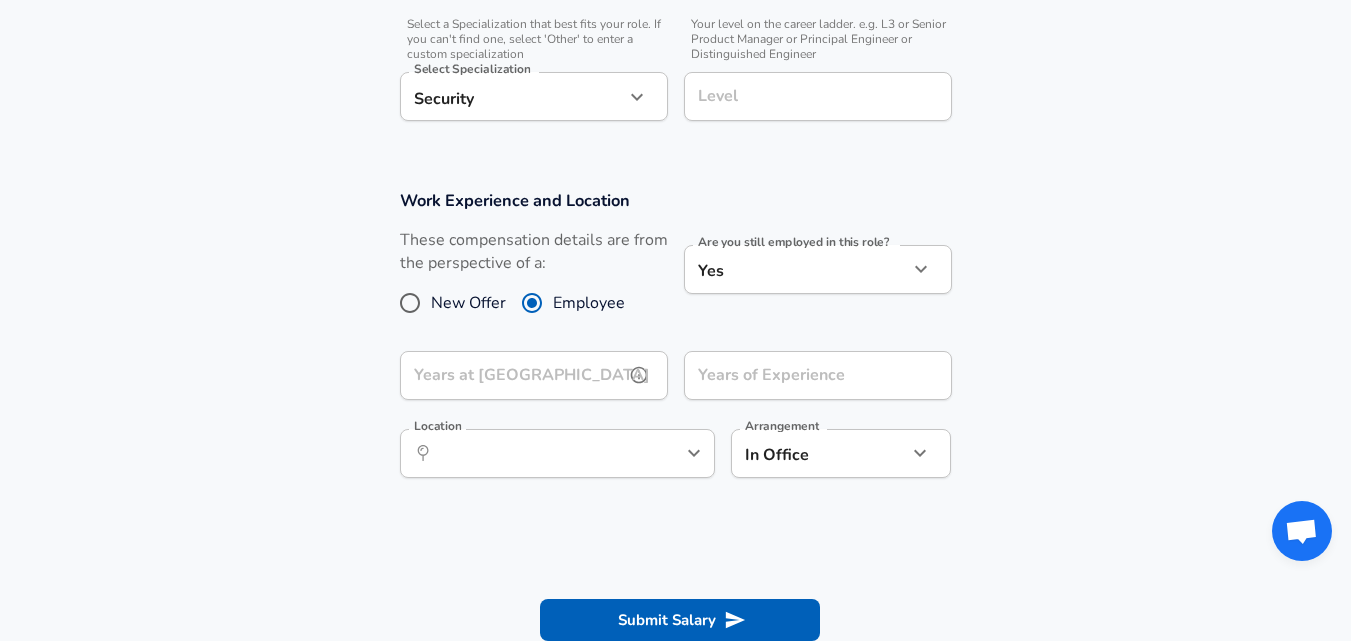 click on "Years at [GEOGRAPHIC_DATA]" at bounding box center [512, 375] 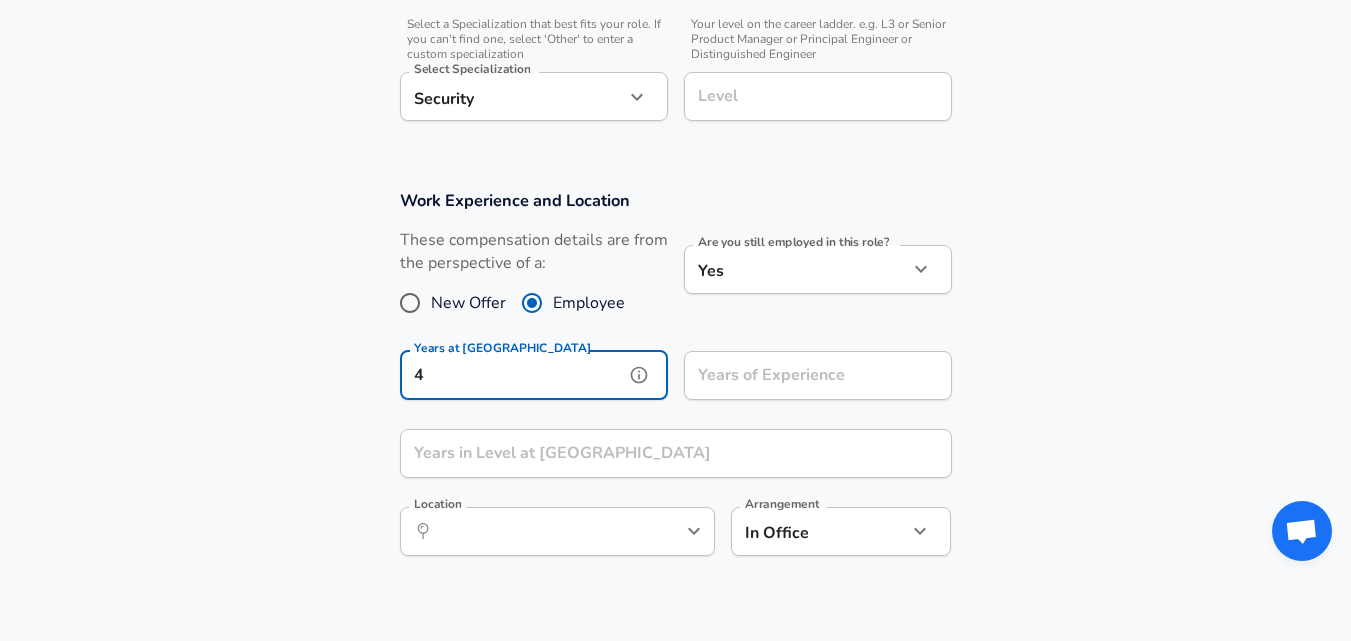 type on "4" 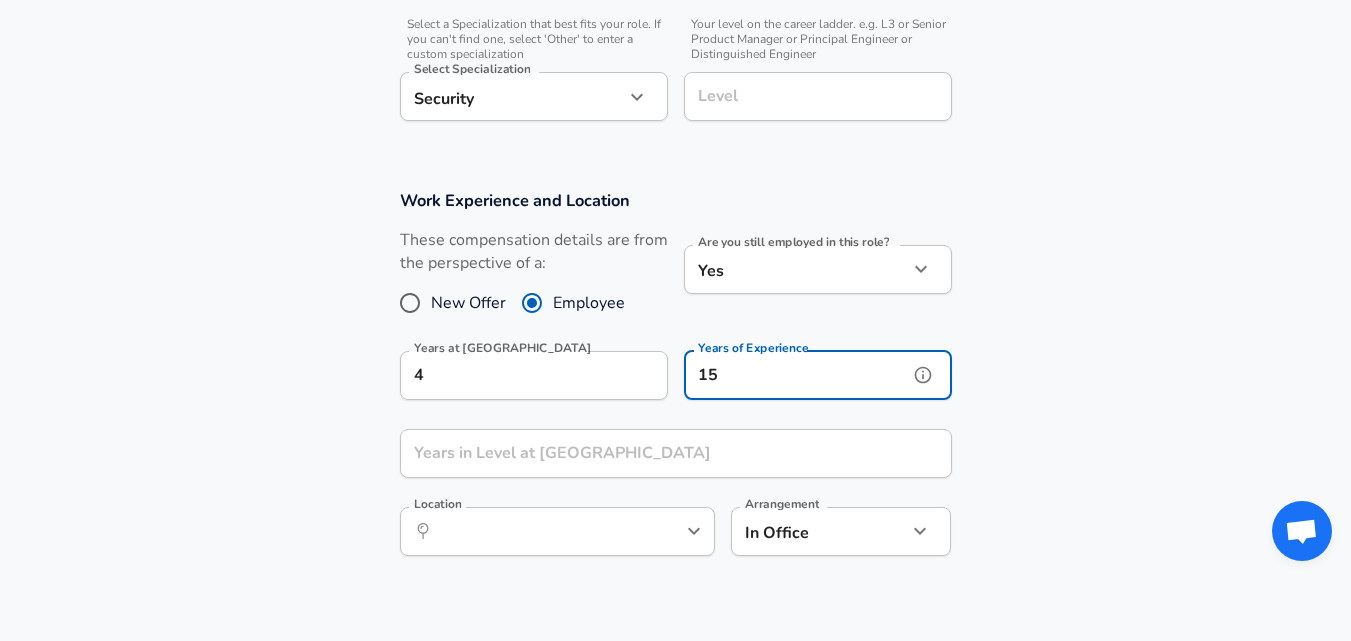 type on "15" 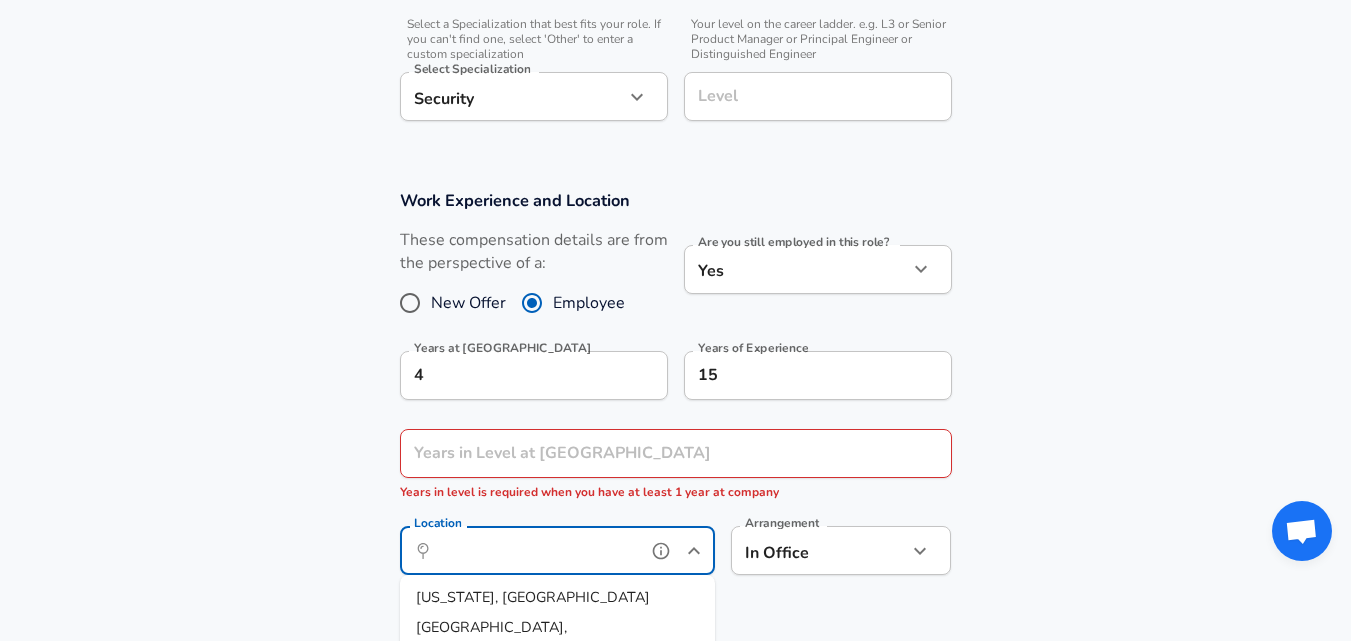click on "​ Location" at bounding box center (557, 550) 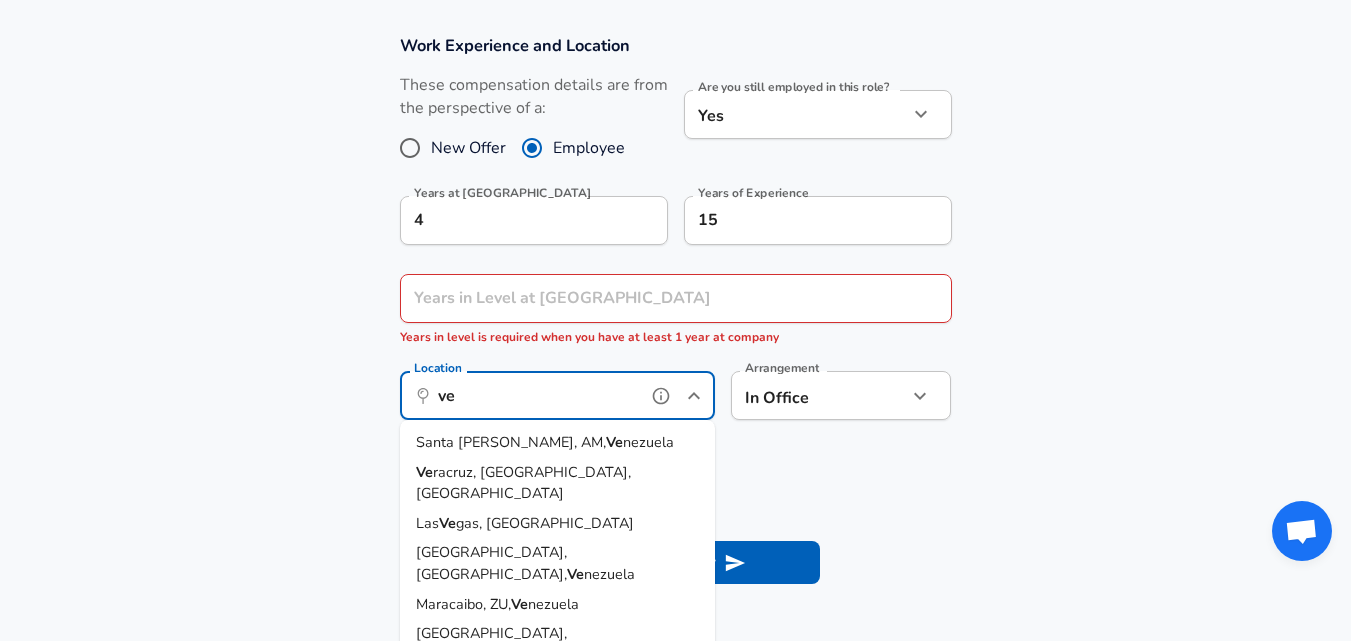 scroll, scrollTop: 922, scrollLeft: 0, axis: vertical 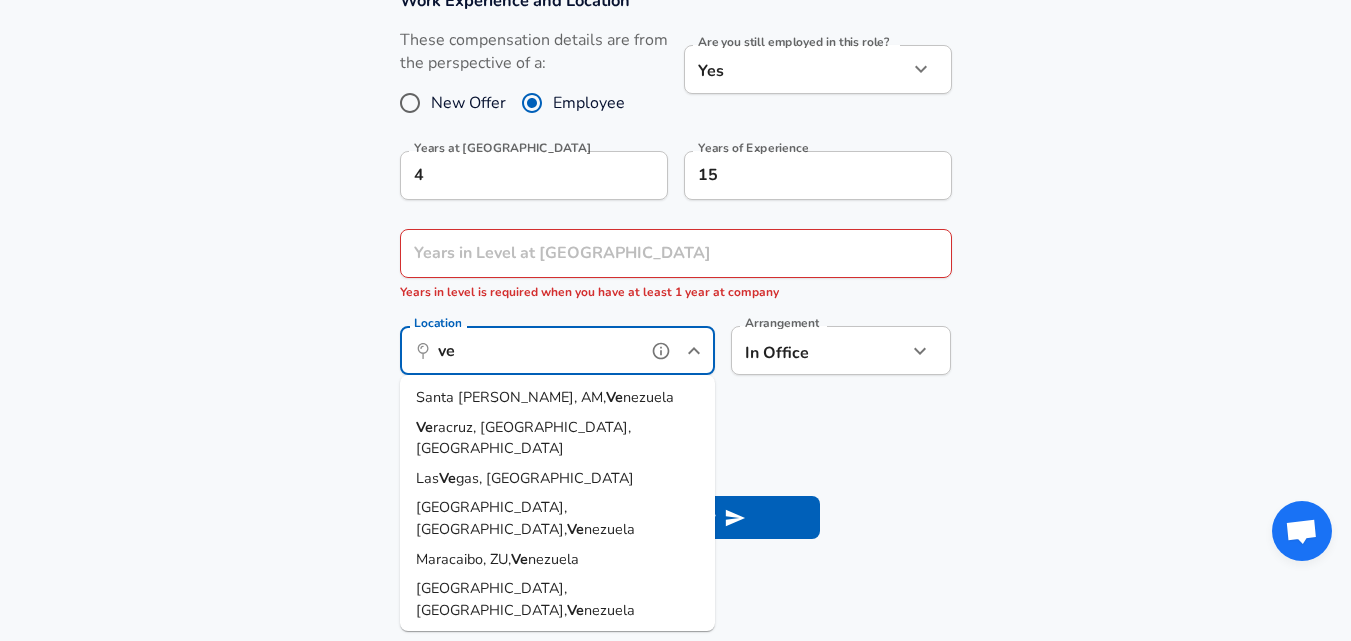 click on "nezuela" at bounding box center (609, 529) 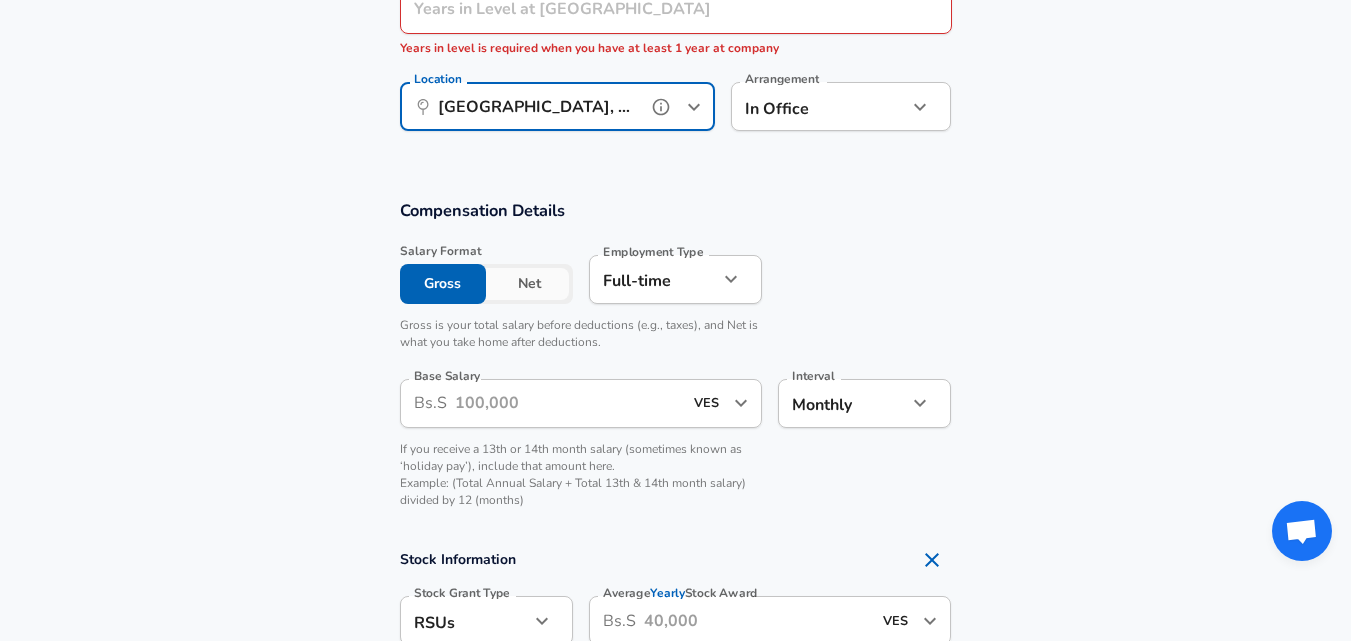 scroll, scrollTop: 1222, scrollLeft: 0, axis: vertical 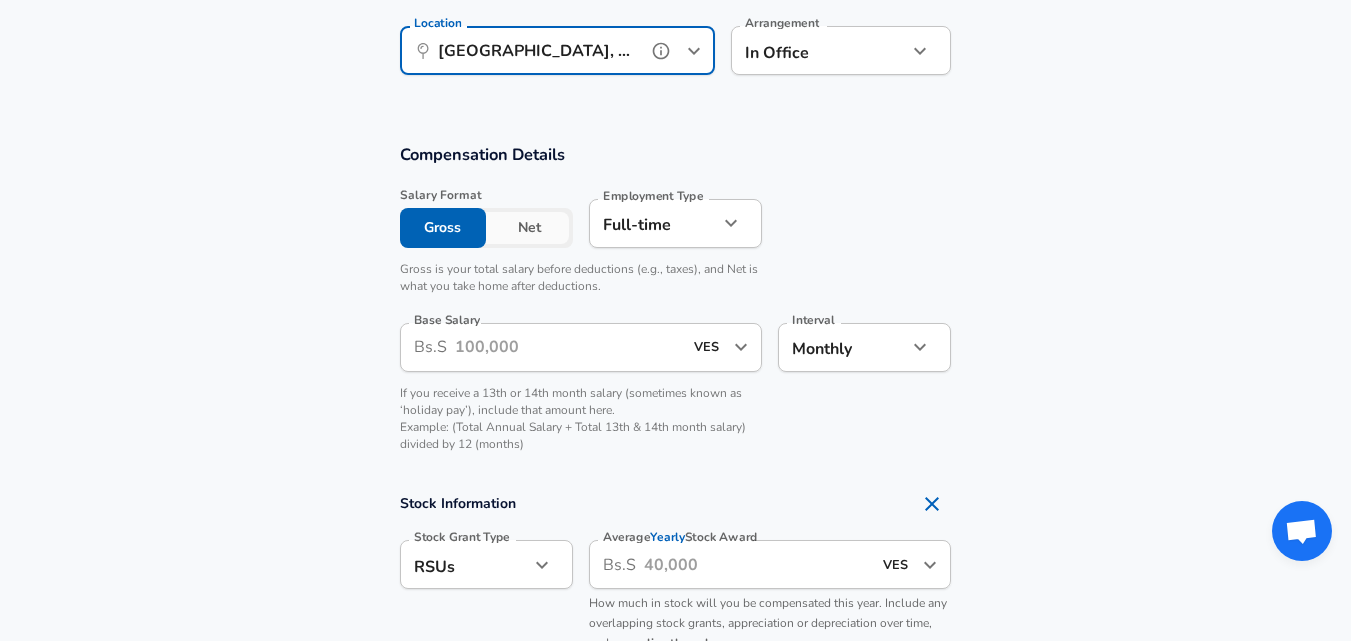 type on "[GEOGRAPHIC_DATA], [GEOGRAPHIC_DATA], [GEOGRAPHIC_DATA]" 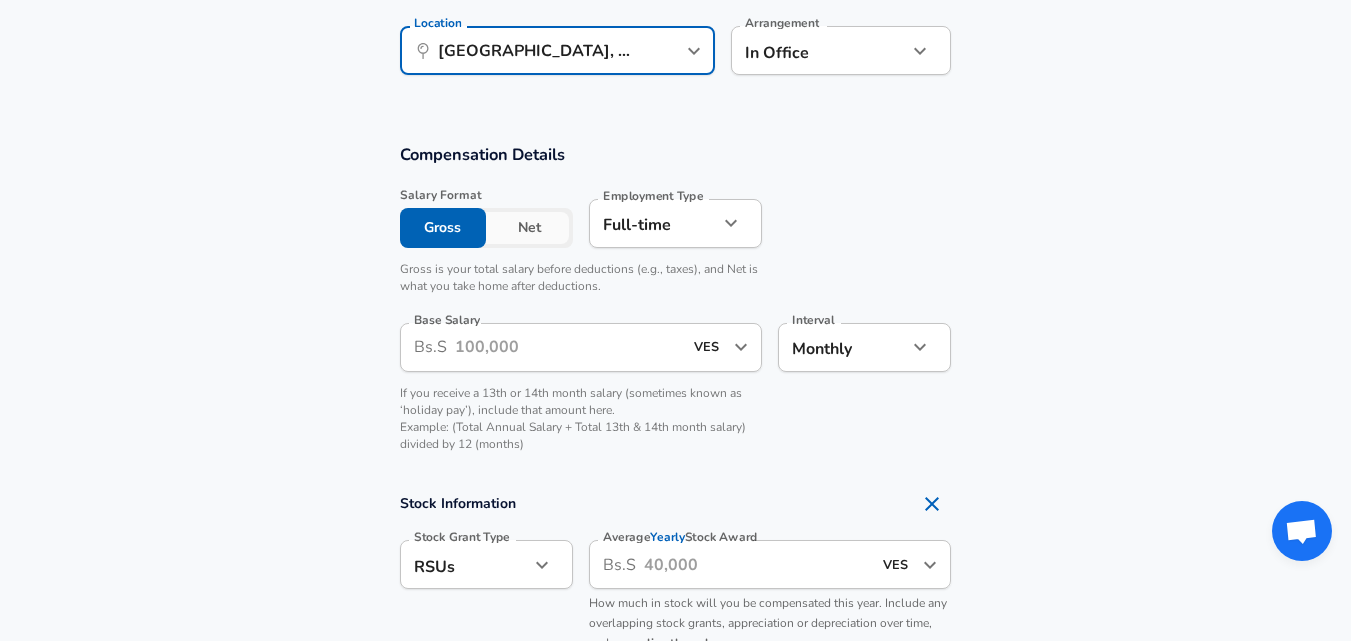 click on "Base Salary" at bounding box center (569, 347) 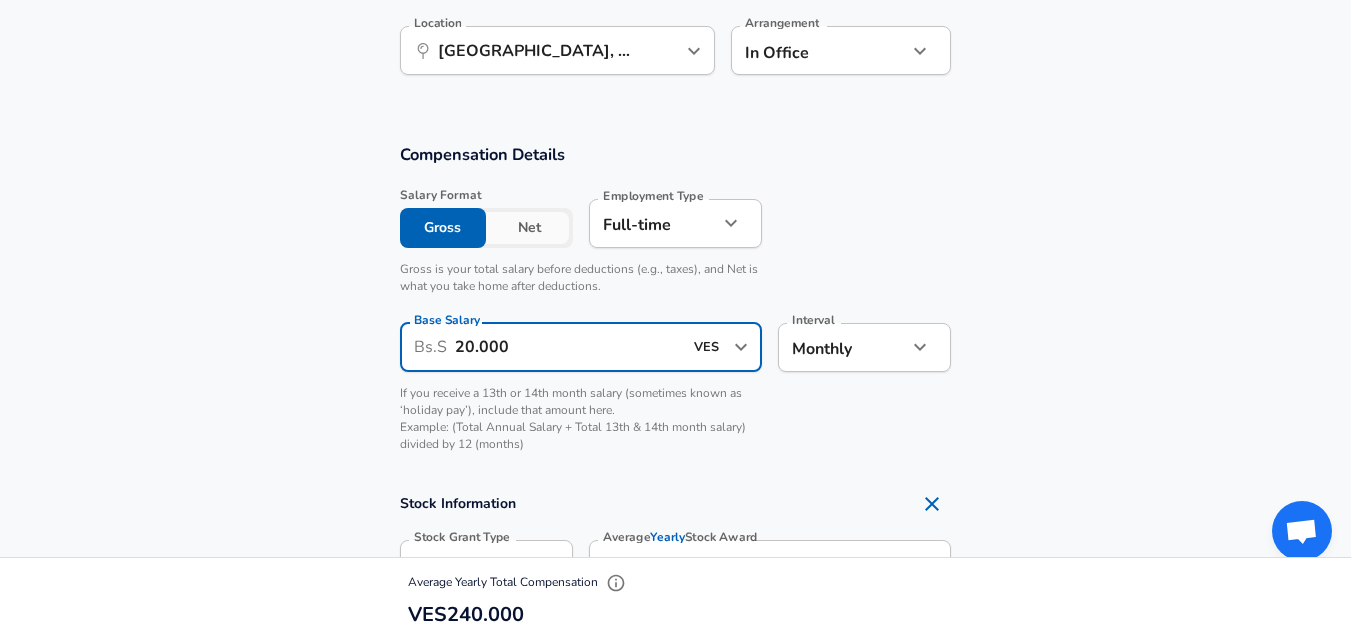 type on "20.000" 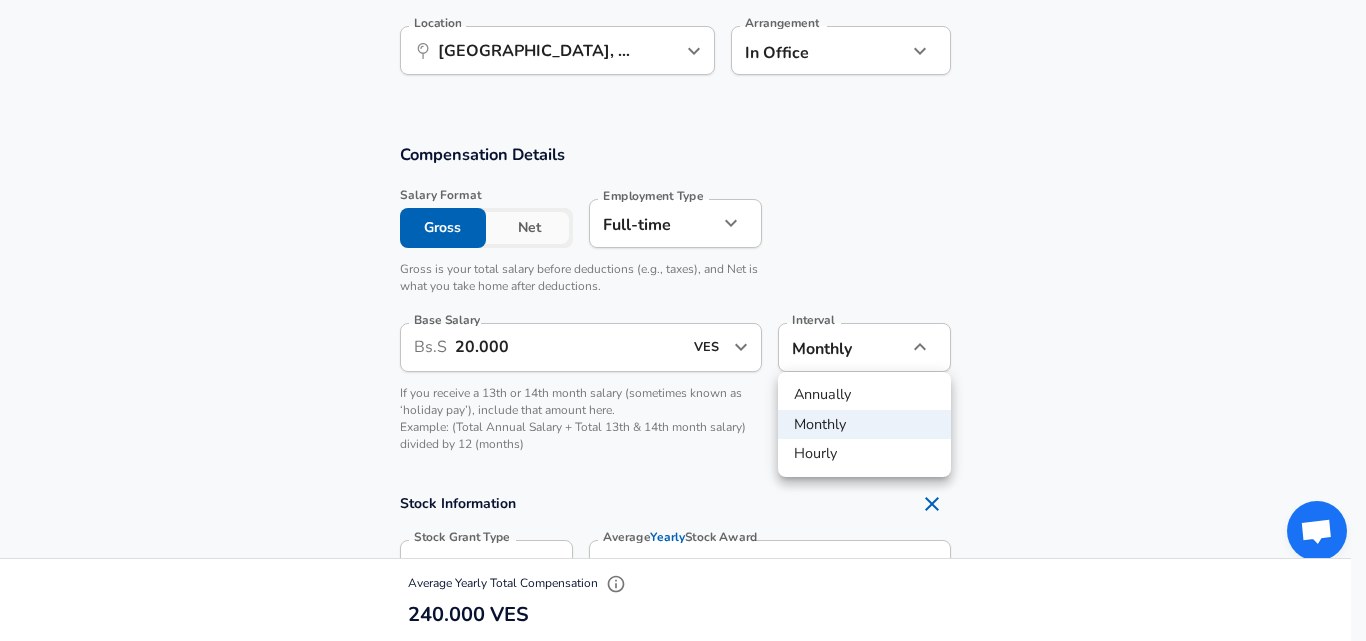 click on "Annually" at bounding box center [864, 395] 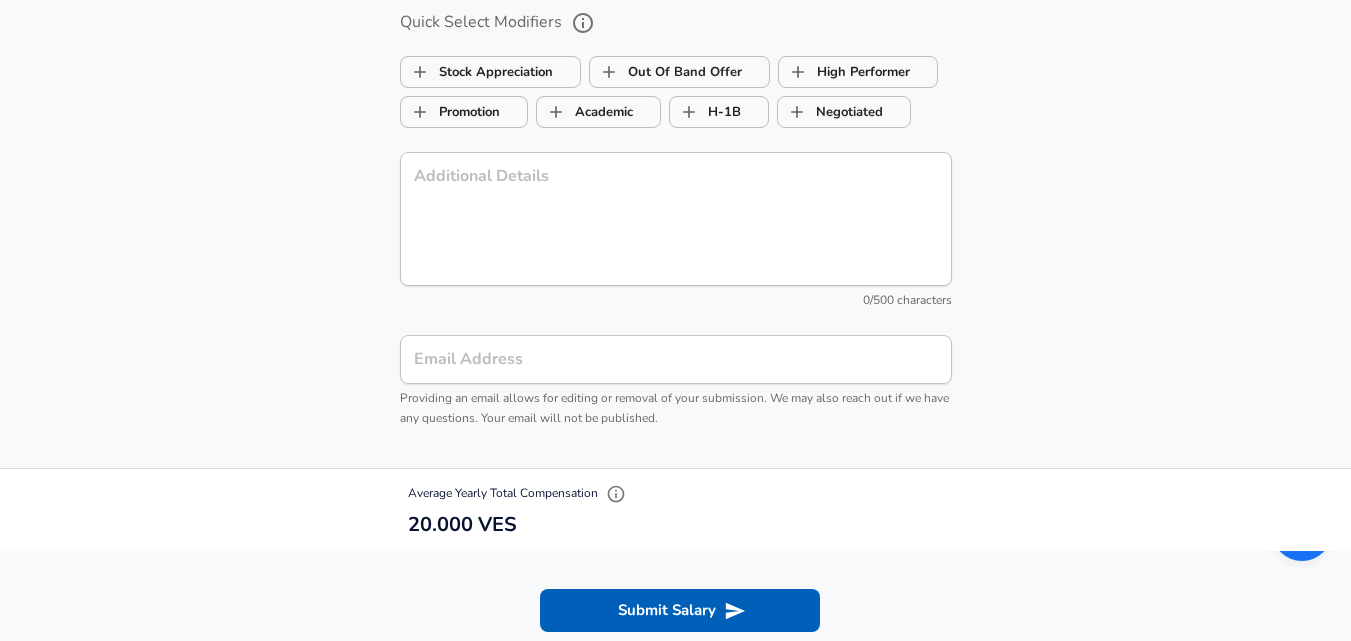 scroll, scrollTop: 2222, scrollLeft: 0, axis: vertical 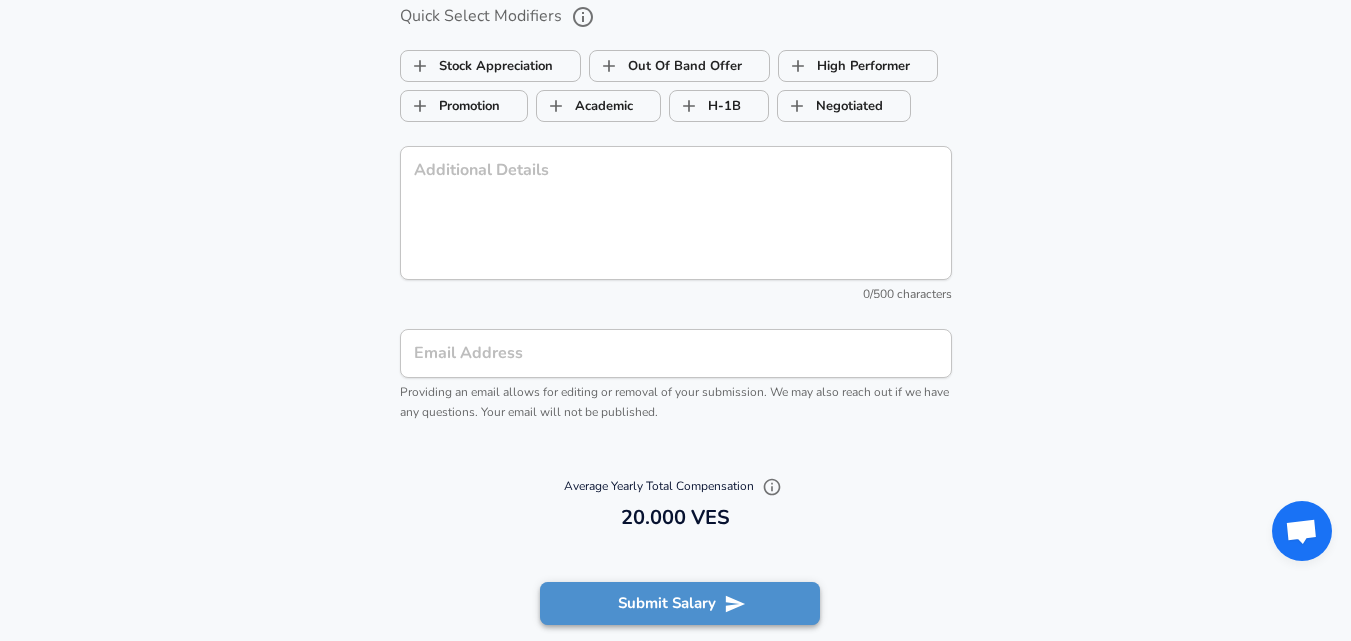 click on "Submit Salary" at bounding box center (680, 603) 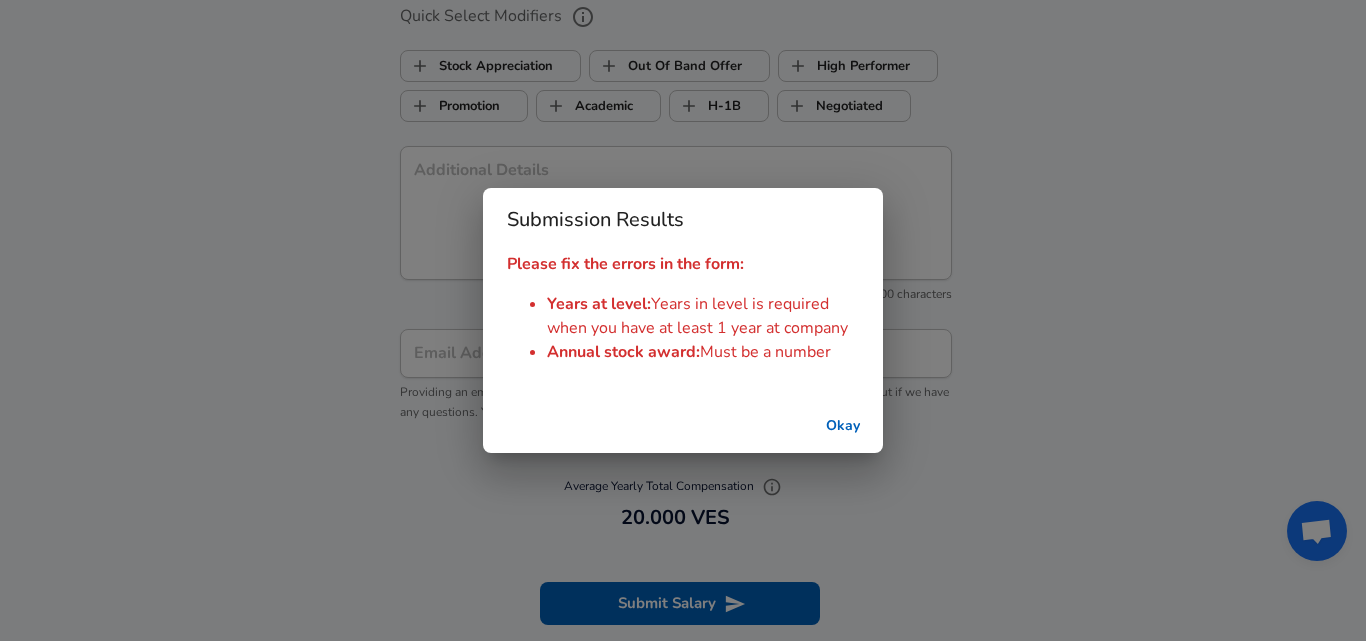 click on "Okay" at bounding box center (843, 426) 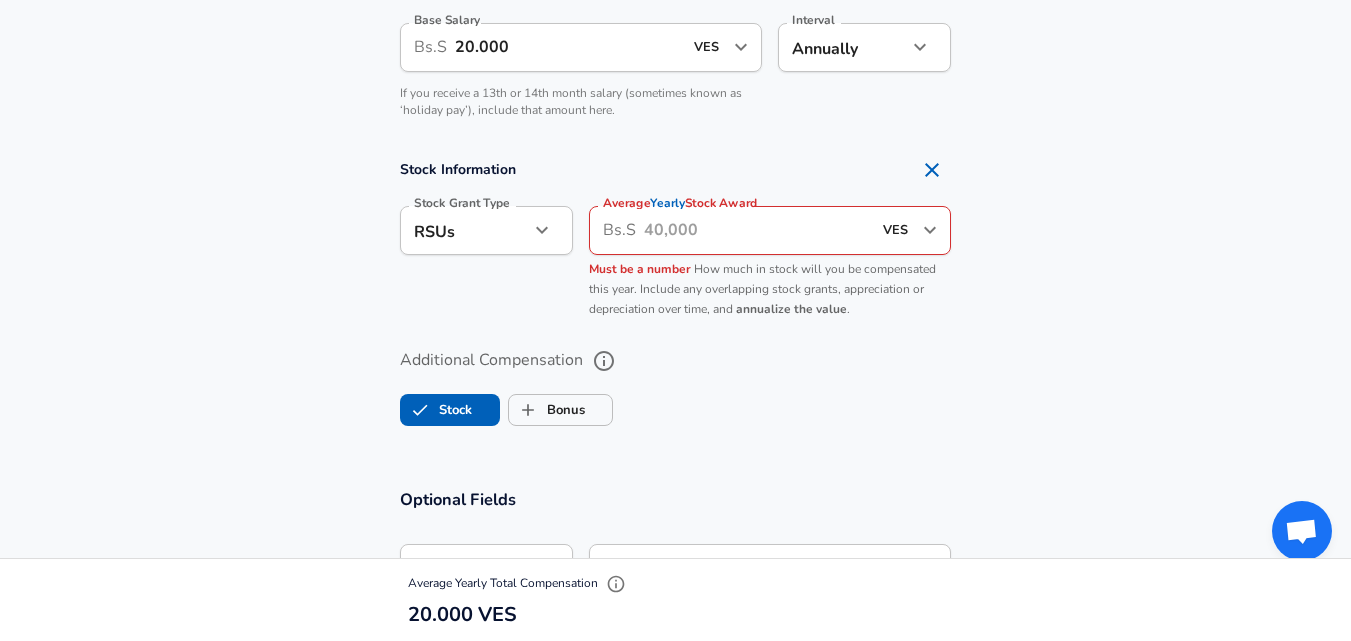 scroll, scrollTop: 1422, scrollLeft: 0, axis: vertical 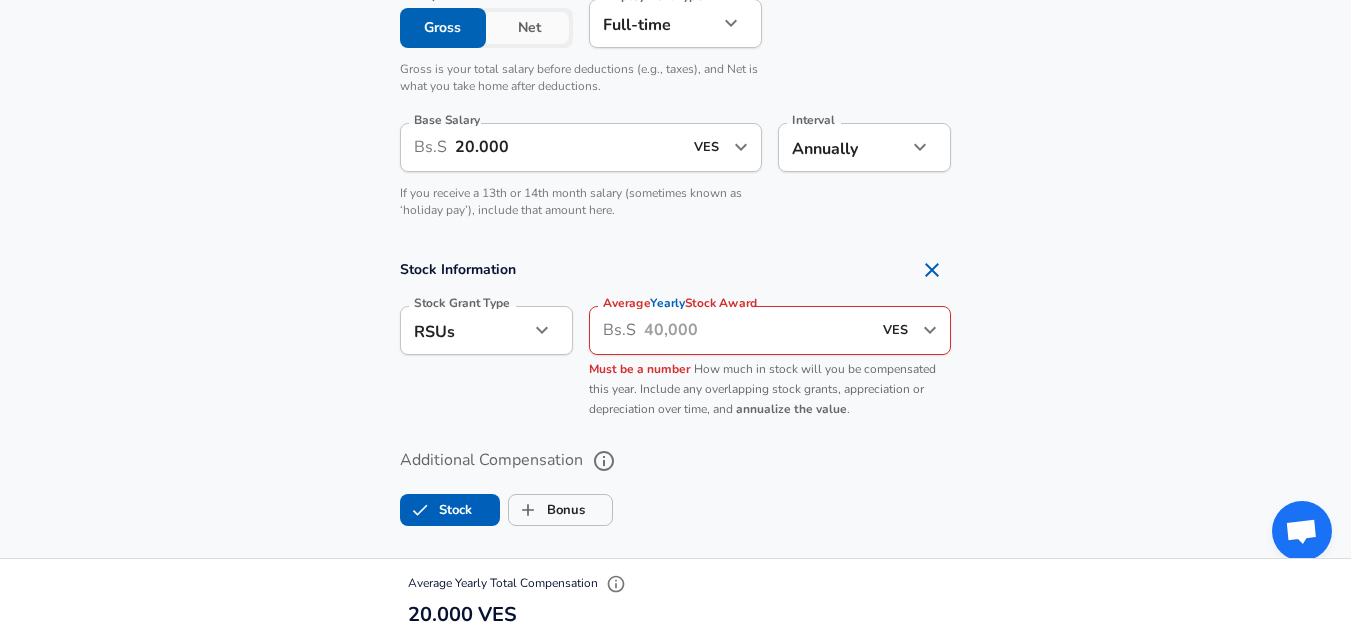 click 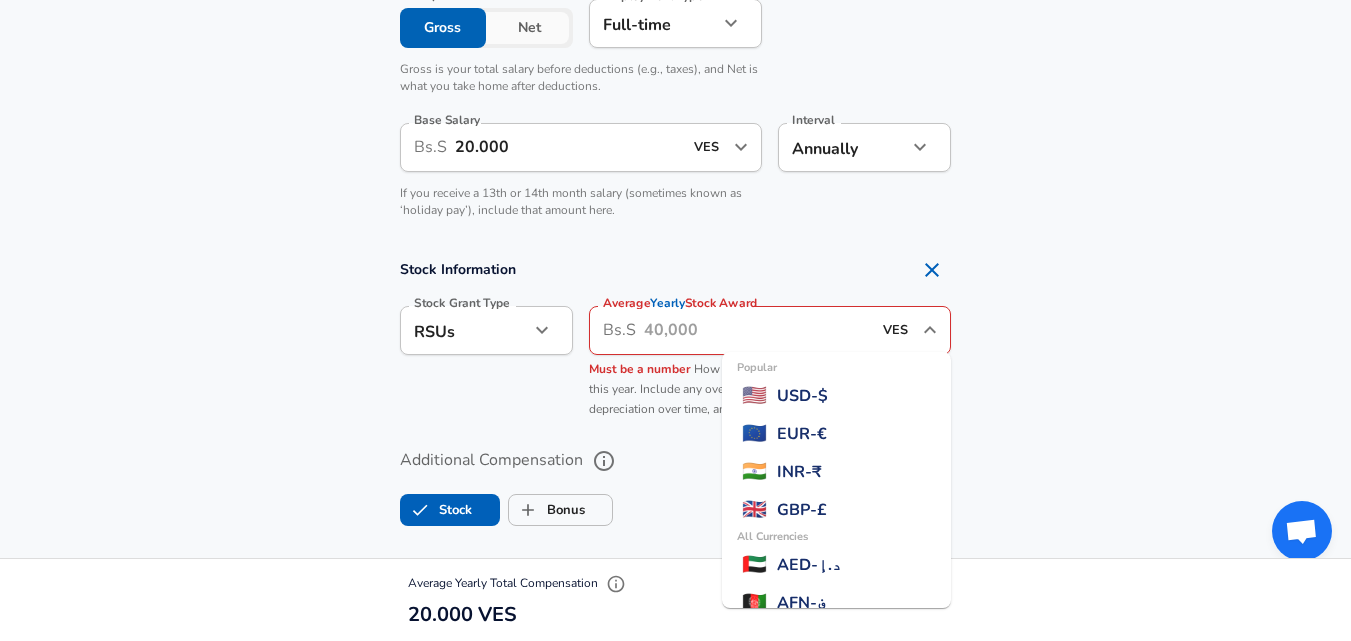scroll, scrollTop: 5518, scrollLeft: 0, axis: vertical 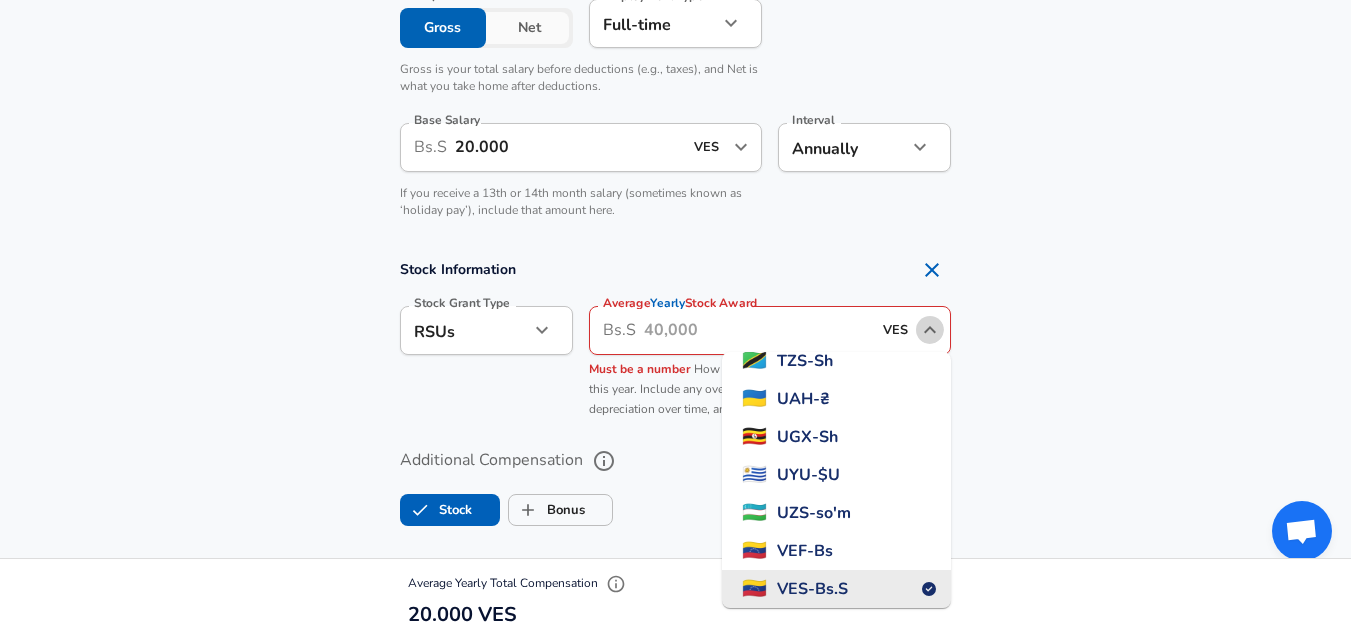 click 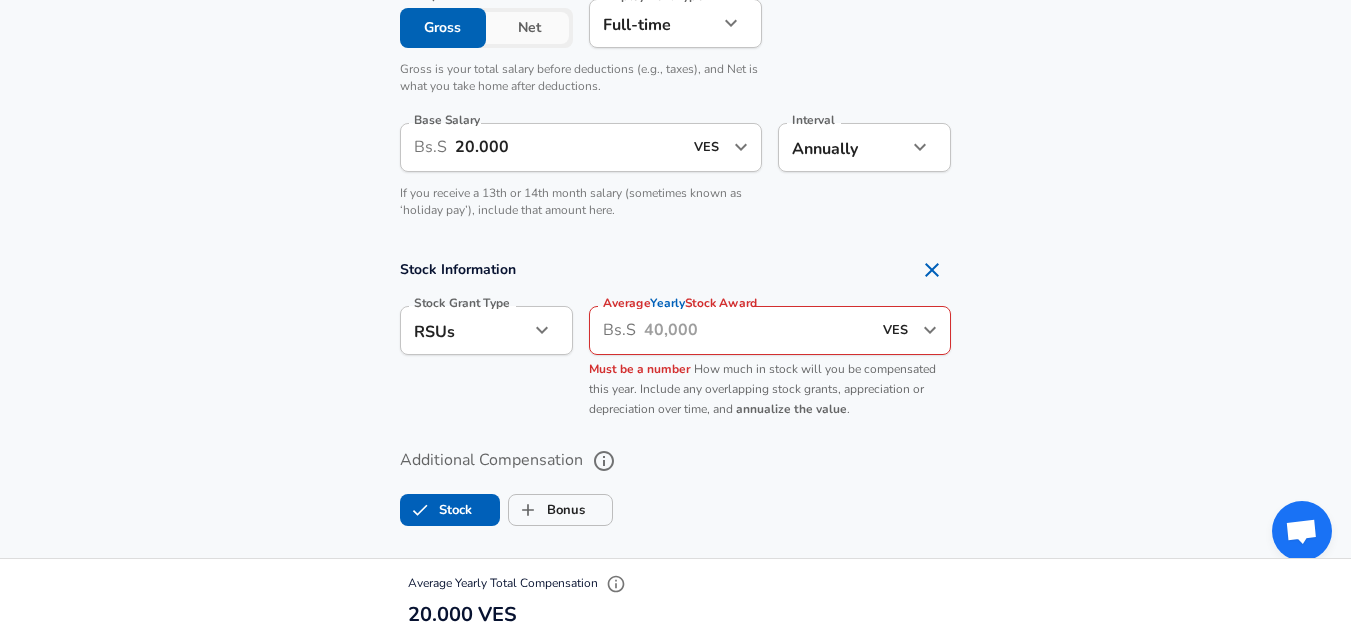 click on "Average  Yearly  Stock Award" at bounding box center [758, 330] 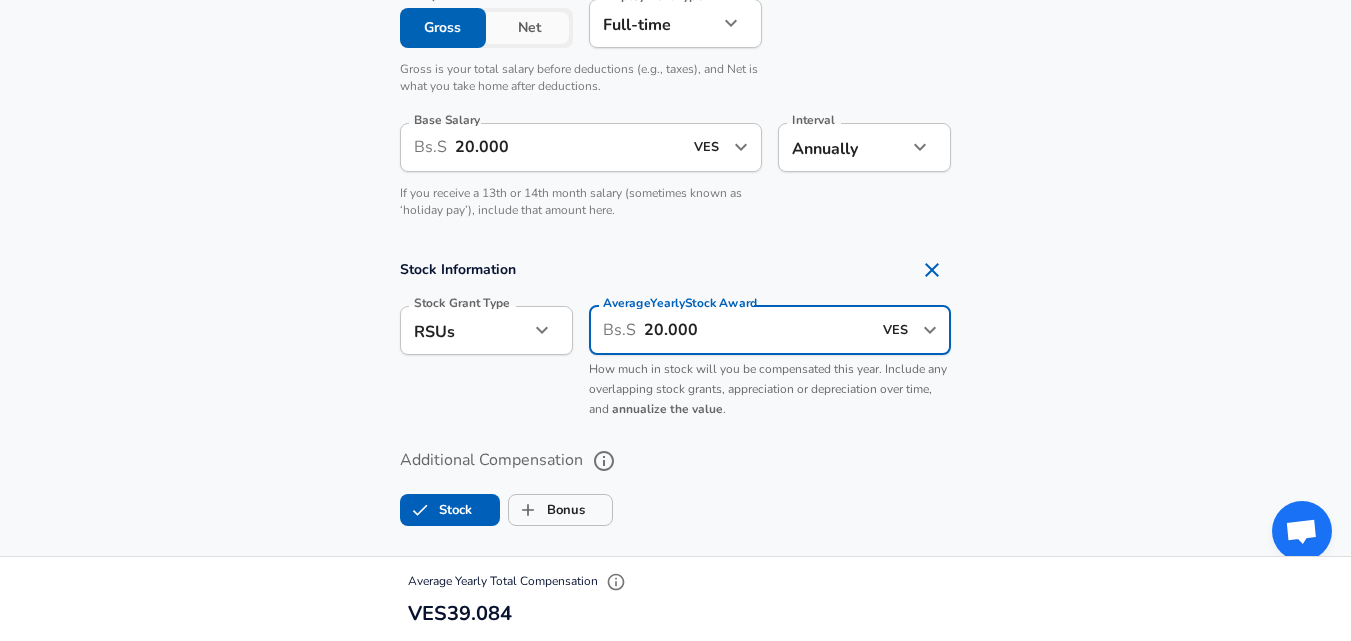 type on "20.000" 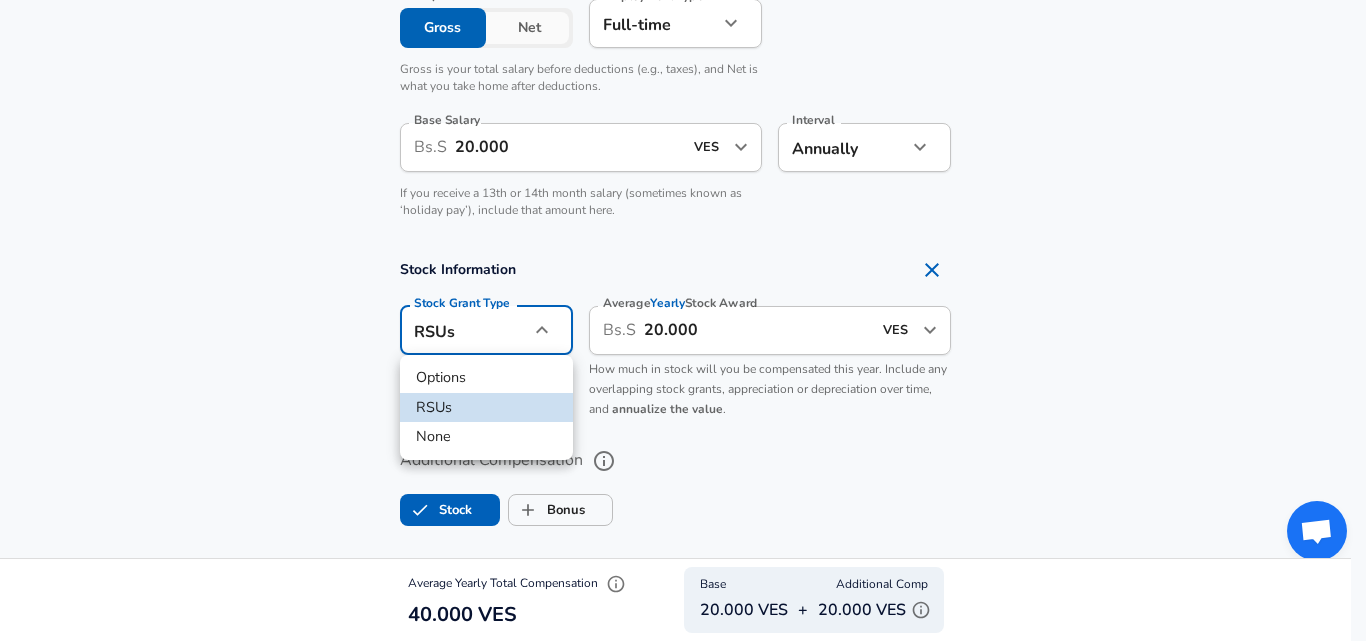 click on "None" at bounding box center (486, 437) 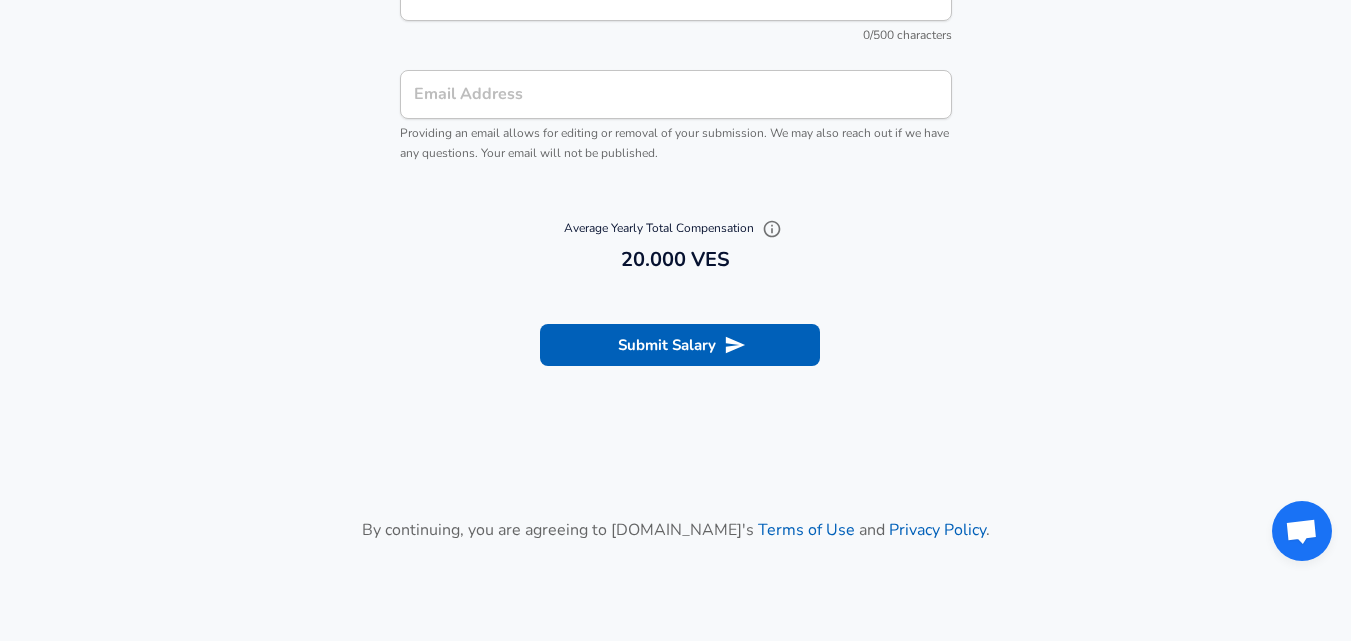 scroll, scrollTop: 2422, scrollLeft: 0, axis: vertical 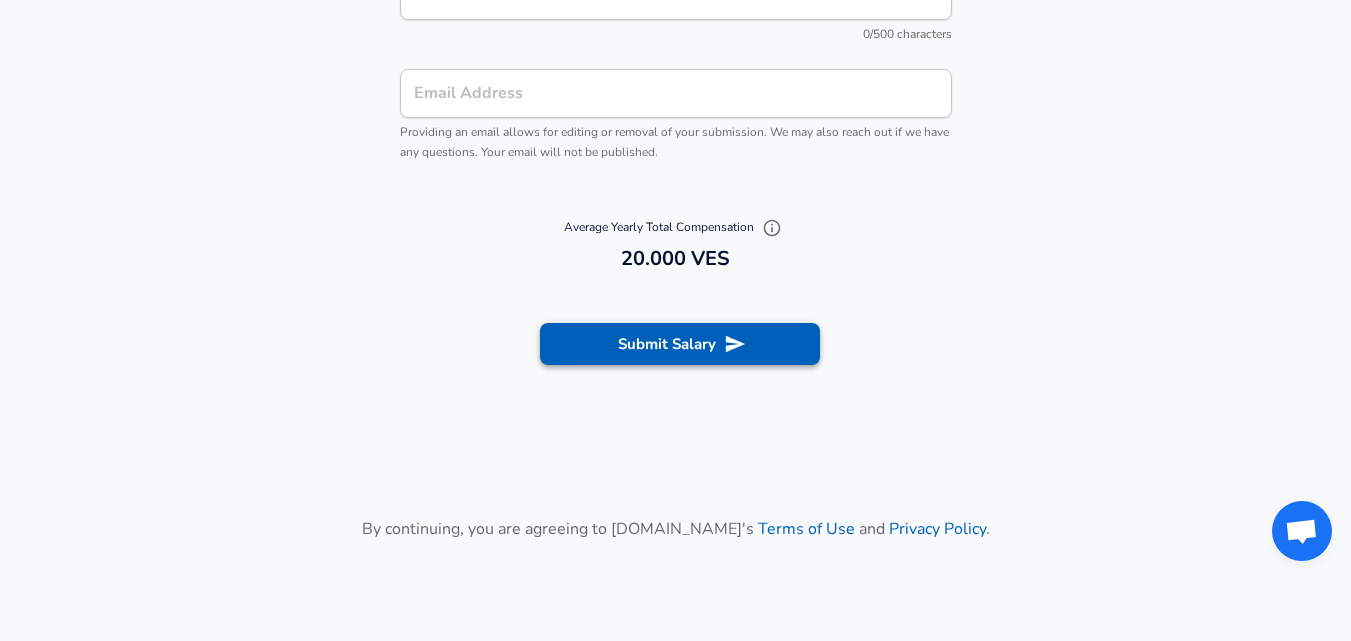 click on "Submit Salary" at bounding box center (680, 344) 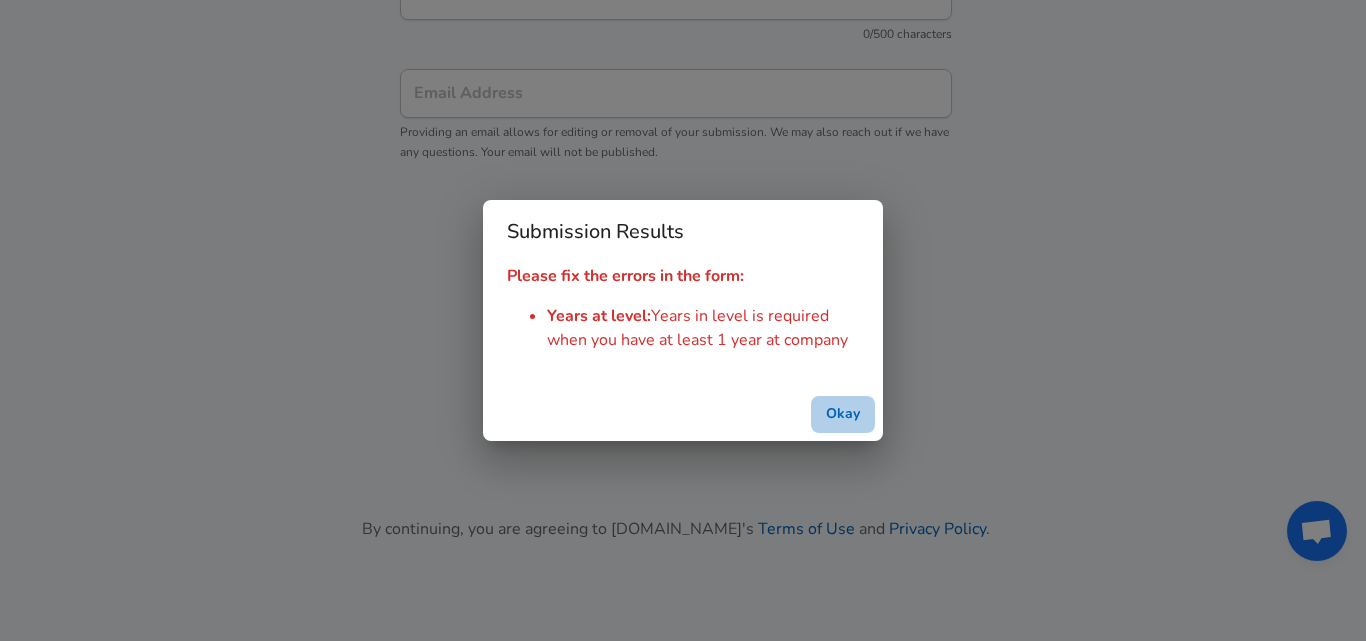 click on "Okay" at bounding box center (843, 414) 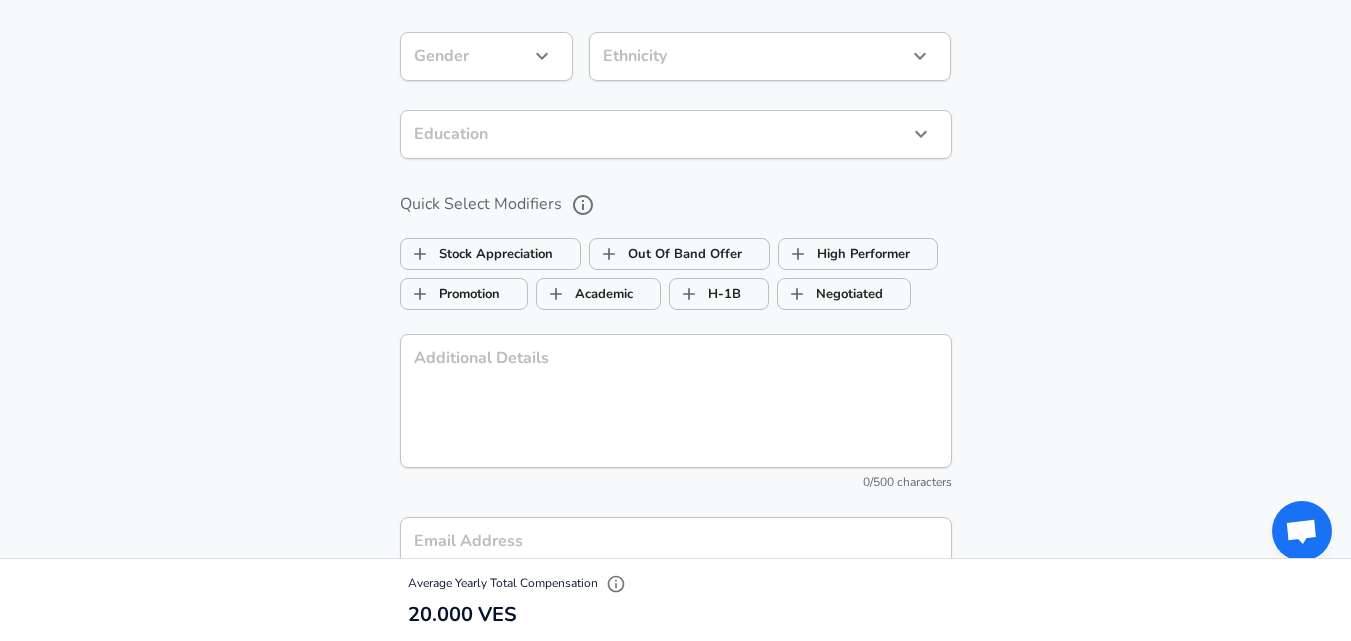 scroll, scrollTop: 2022, scrollLeft: 0, axis: vertical 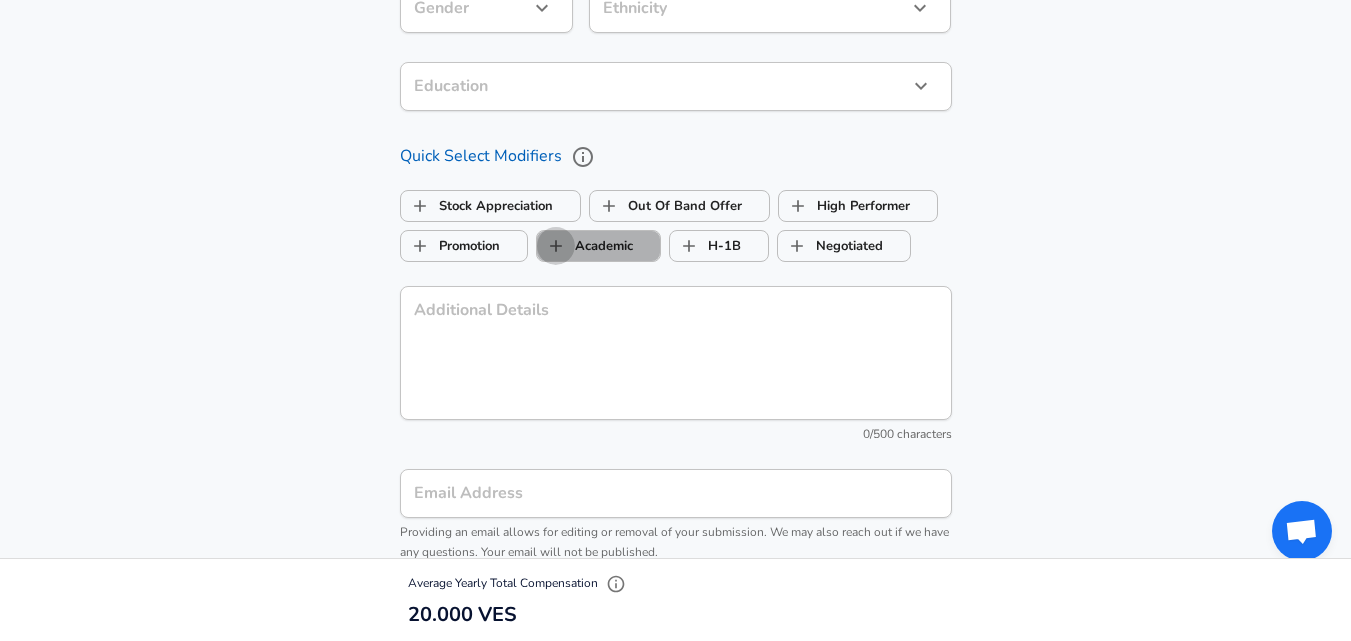 click on "Academic" at bounding box center (556, 246) 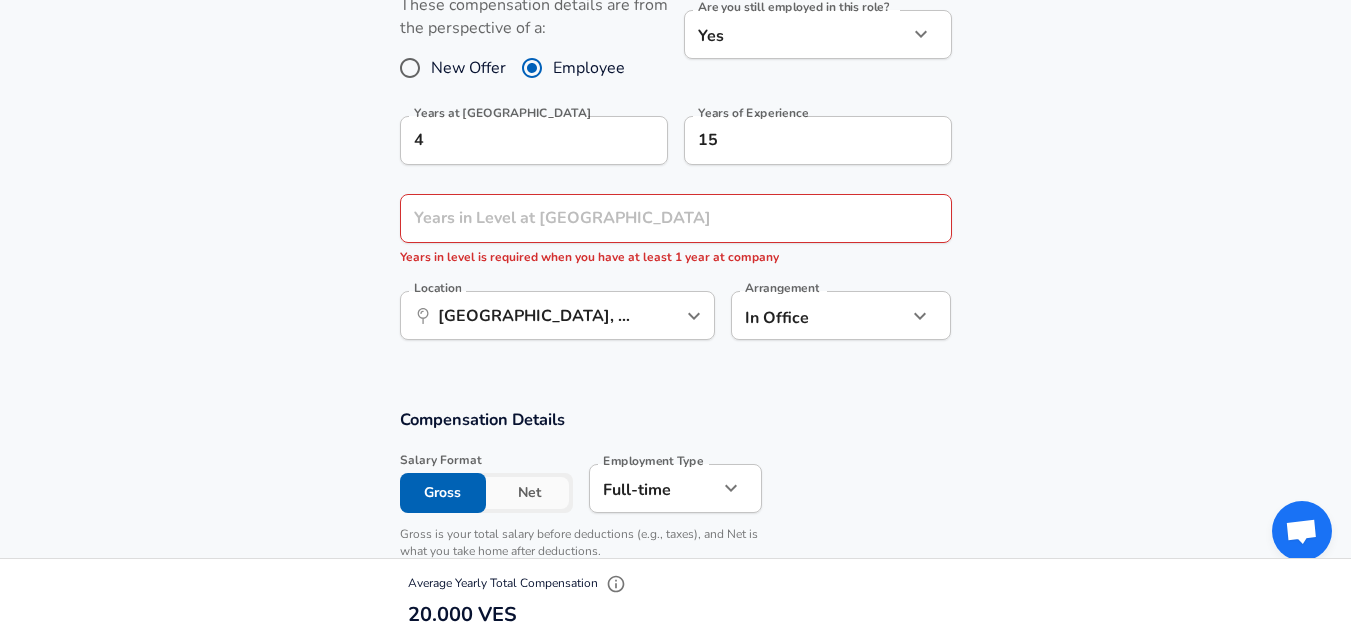 scroll, scrollTop: 922, scrollLeft: 0, axis: vertical 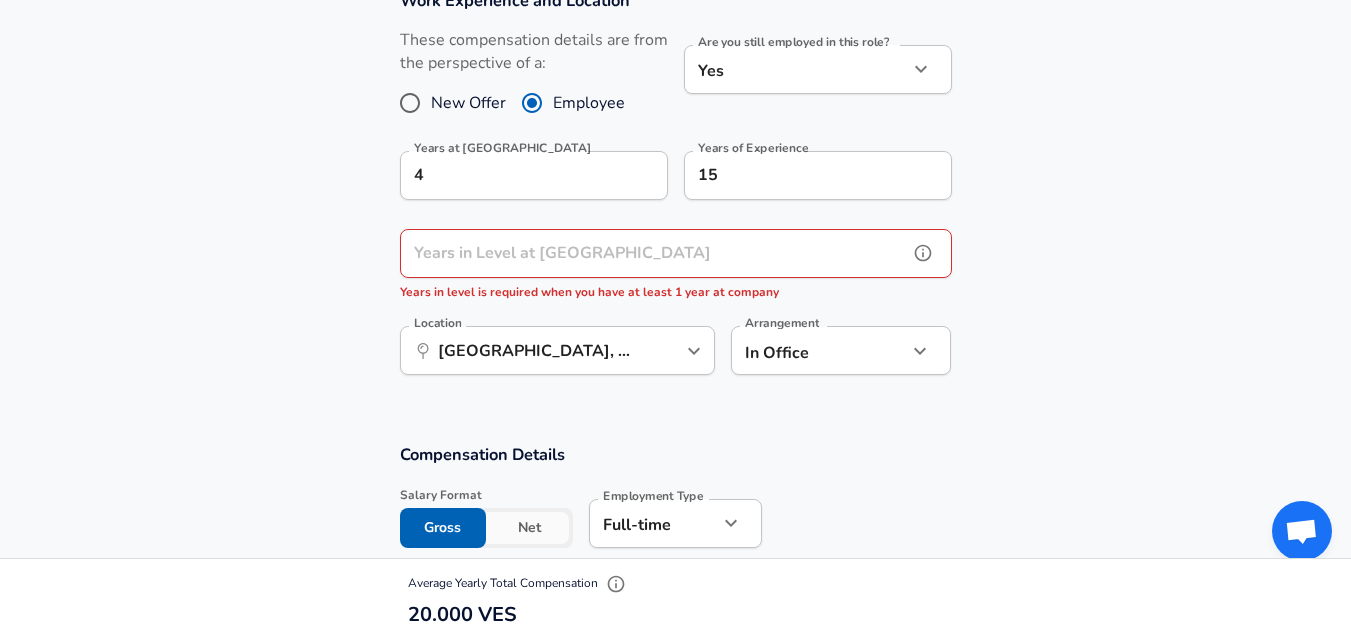 checkbox on "true" 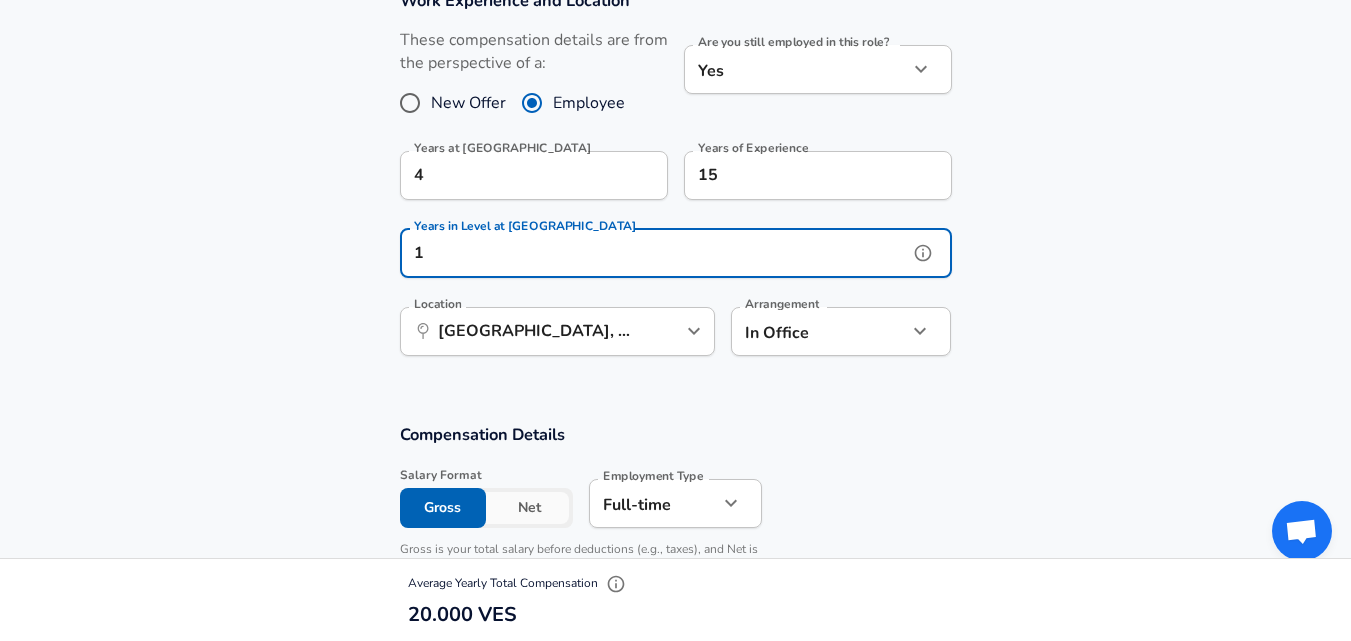 type on "1" 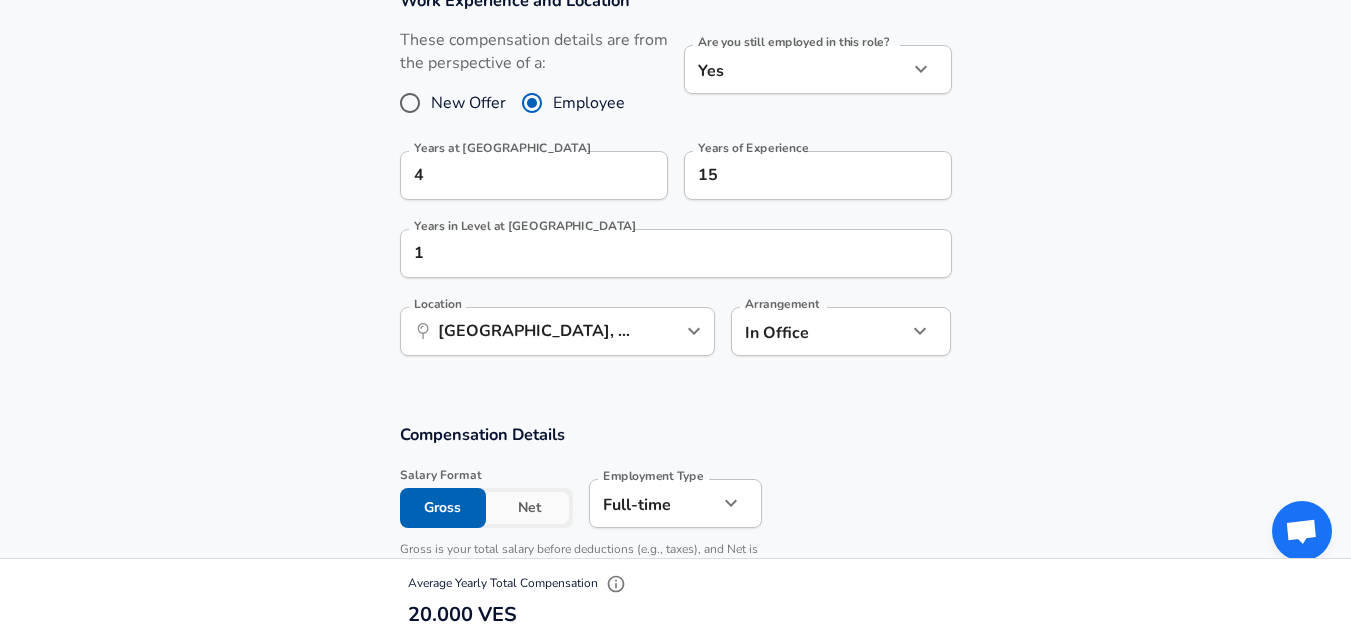 click on "Work Experience and Location These compensation details are from the perspective of a: New Offer Employee Are you still employed in this role? Yes yes Are you still employed in this role? Years at UCAB 4 Years at UCAB Years of Experience 15 Years of Experience Years in Level at UCAB 1 Years in Level at [GEOGRAPHIC_DATA] Location ​ [GEOGRAPHIC_DATA], [GEOGRAPHIC_DATA], [GEOGRAPHIC_DATA] Location Arrangement In Office office Arrangement" at bounding box center [675, 183] 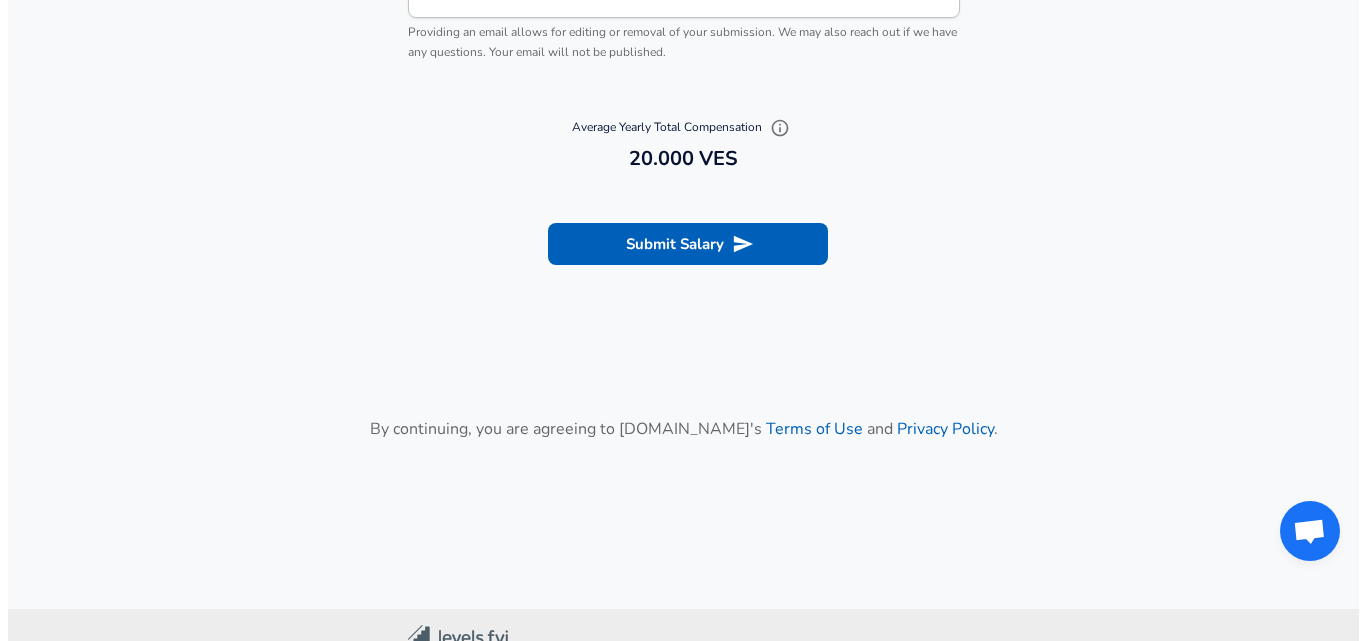 scroll, scrollTop: 2571, scrollLeft: 0, axis: vertical 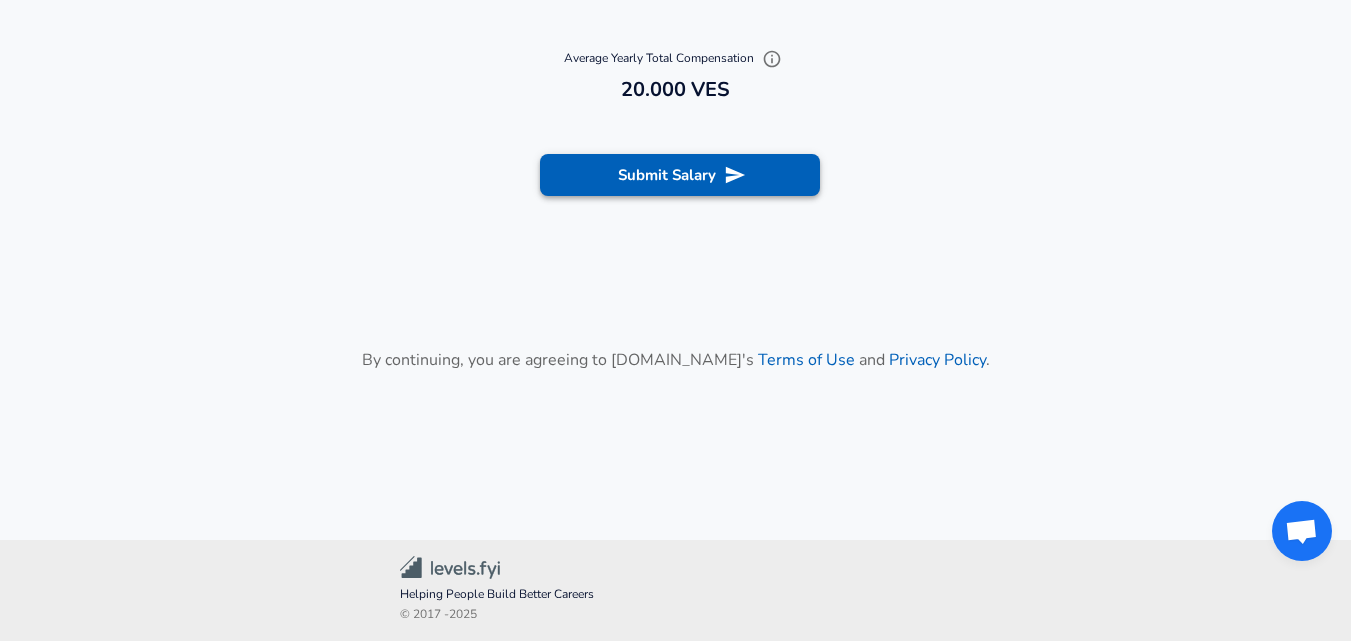 click on "Submit Salary" at bounding box center (680, 175) 